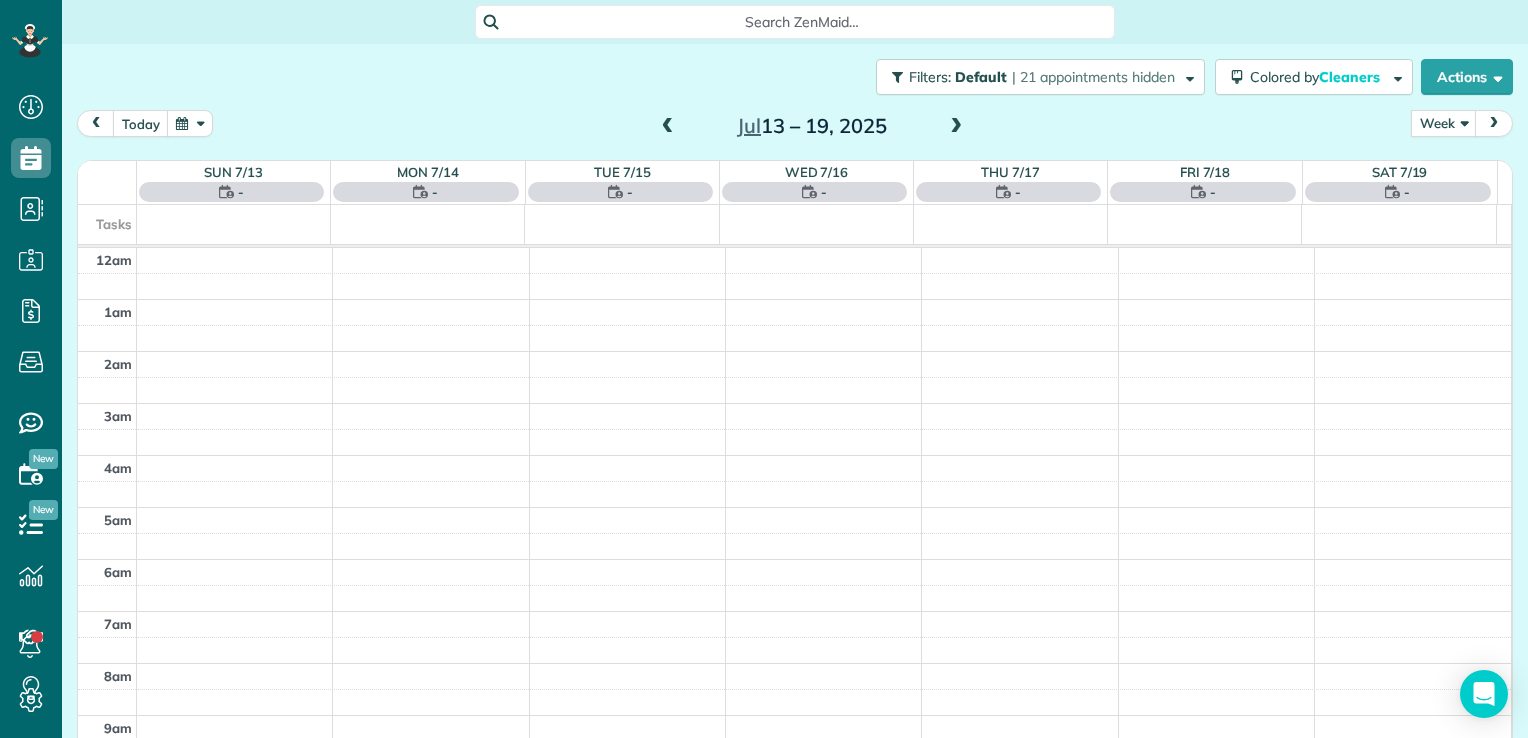 scroll, scrollTop: 0, scrollLeft: 0, axis: both 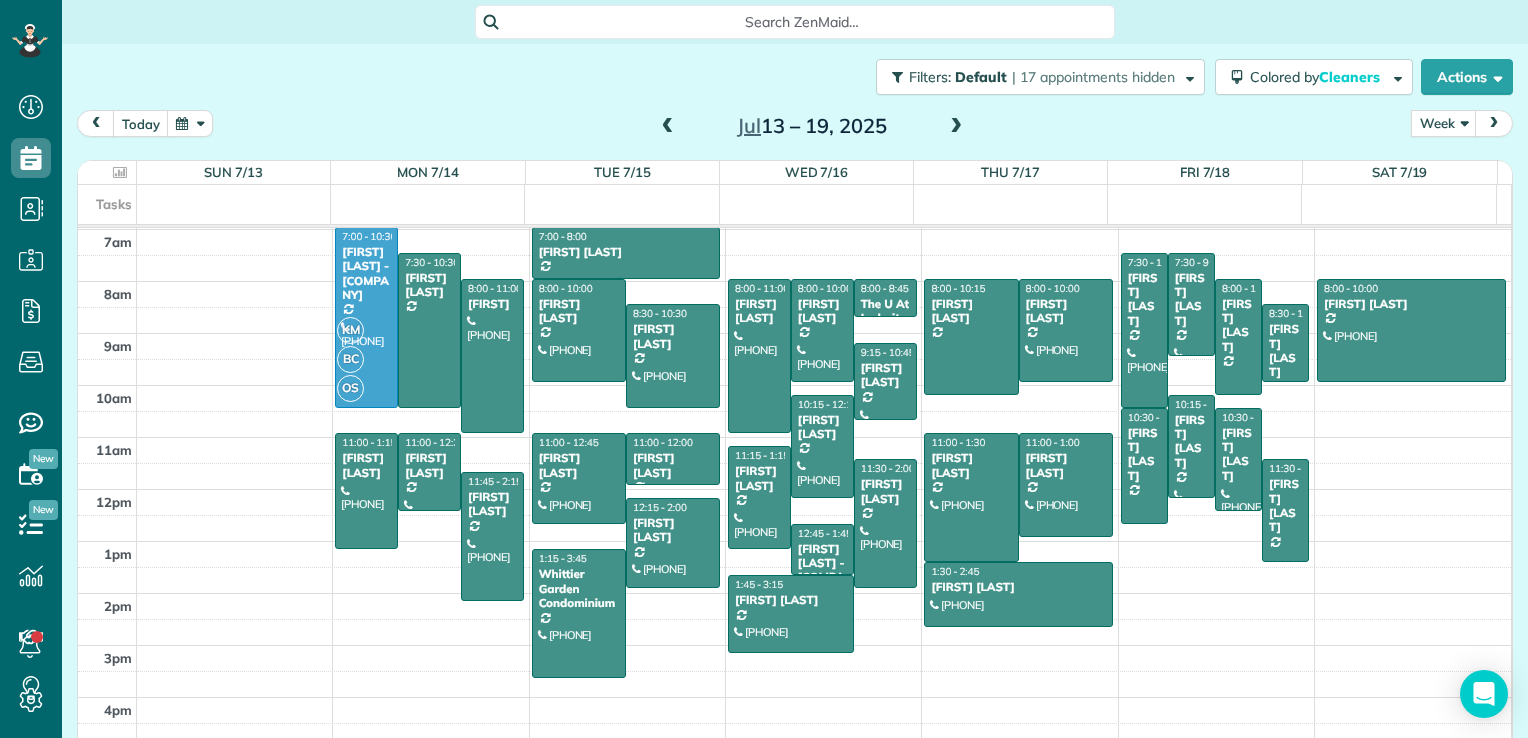 click at bounding box center (956, 127) 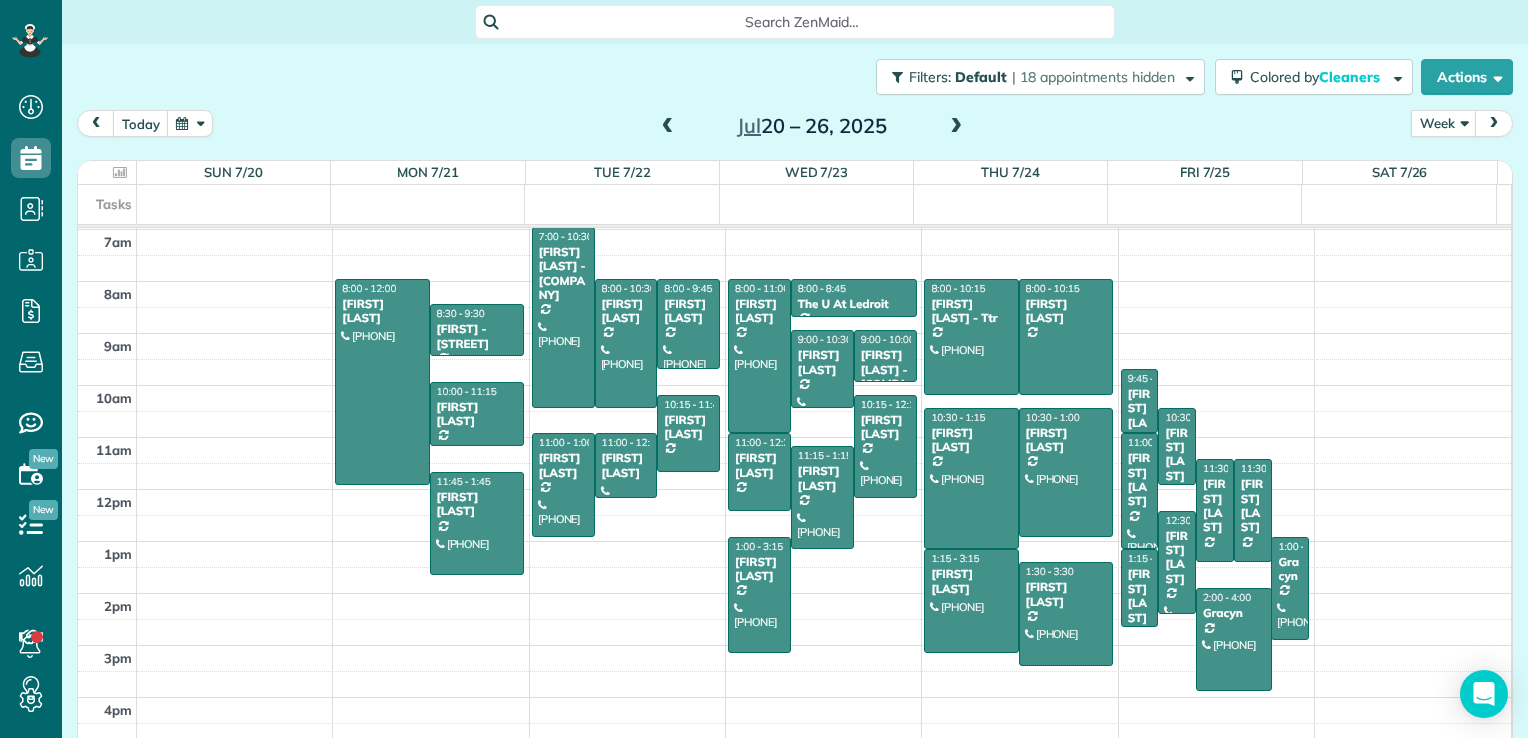 click at bounding box center (668, 127) 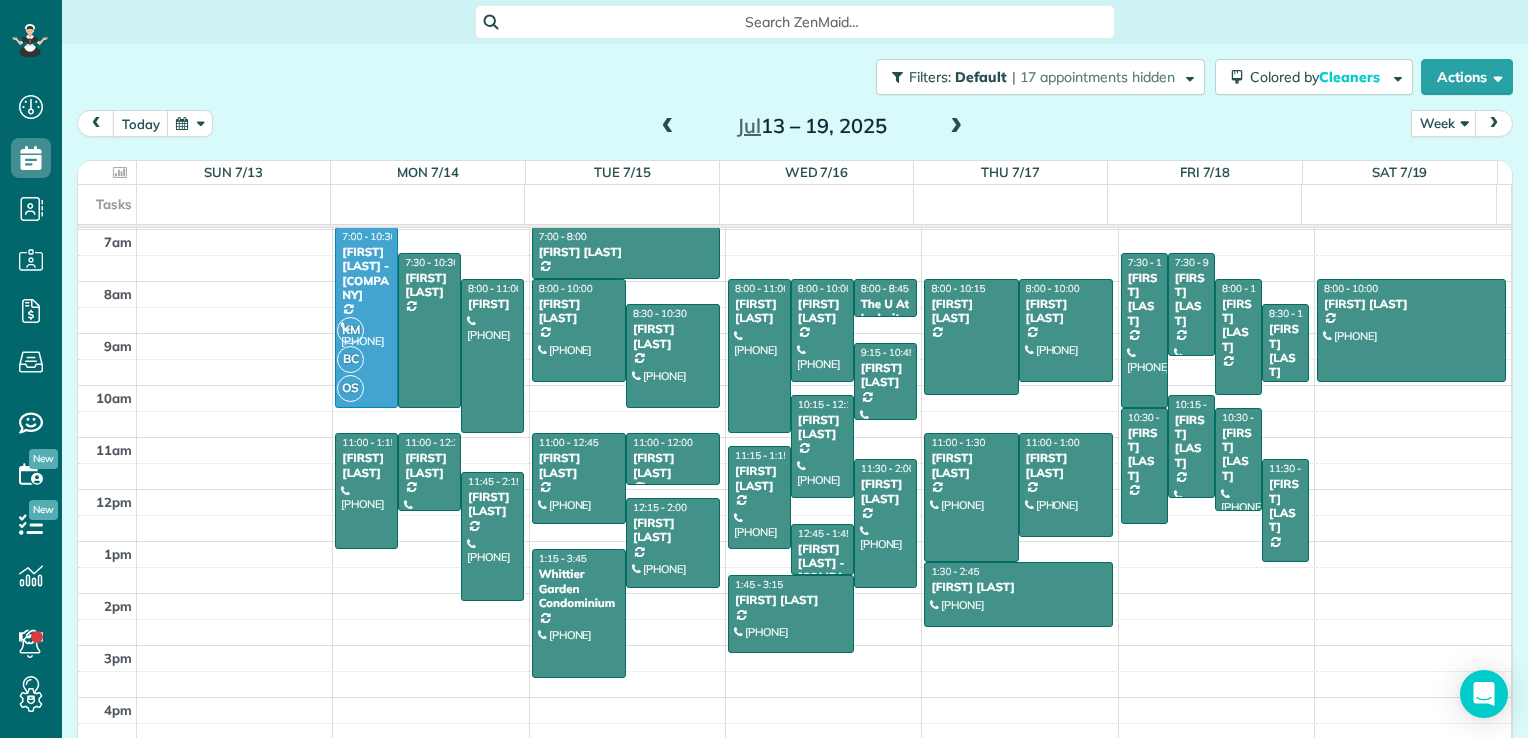 click at bounding box center [668, 127] 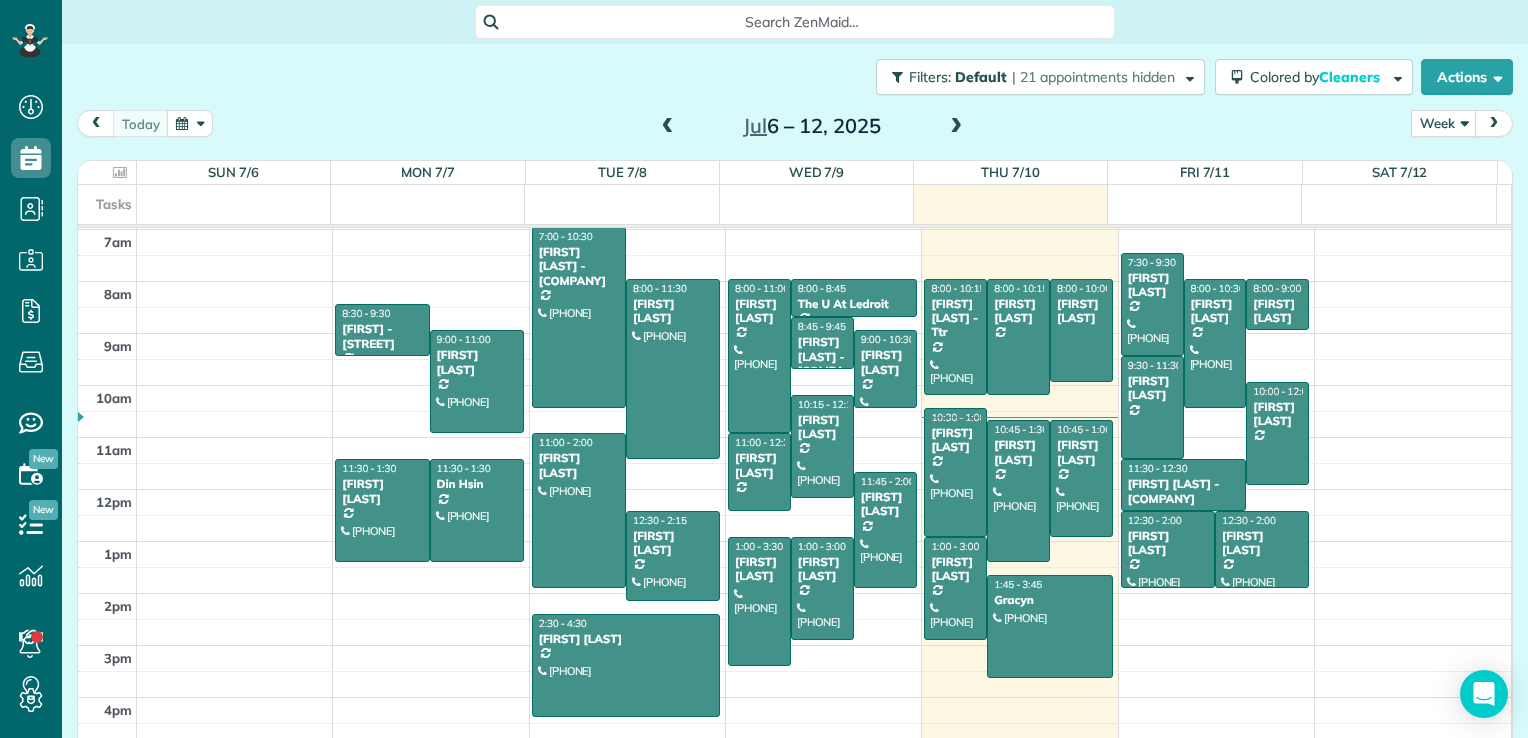 click at bounding box center [668, 127] 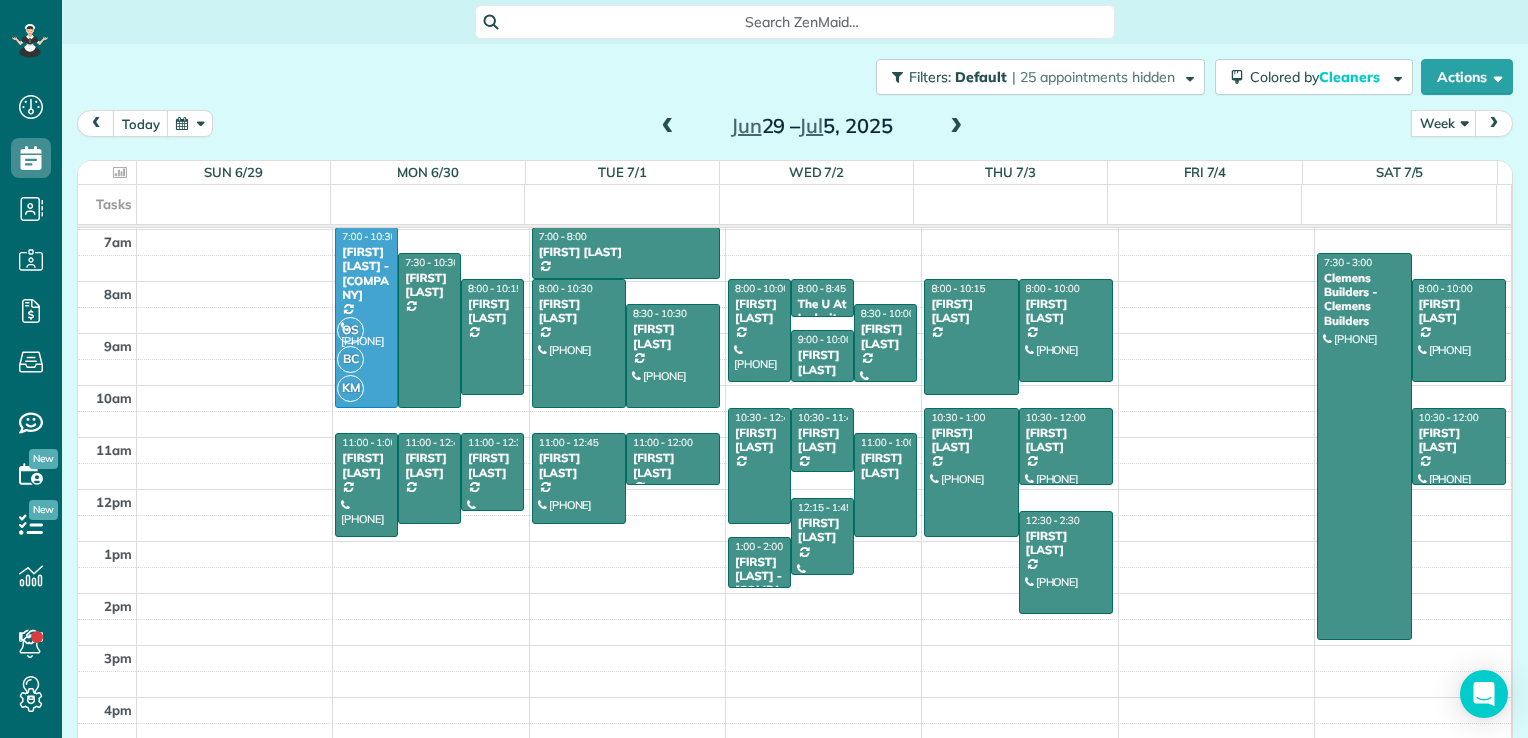 click at bounding box center (956, 127) 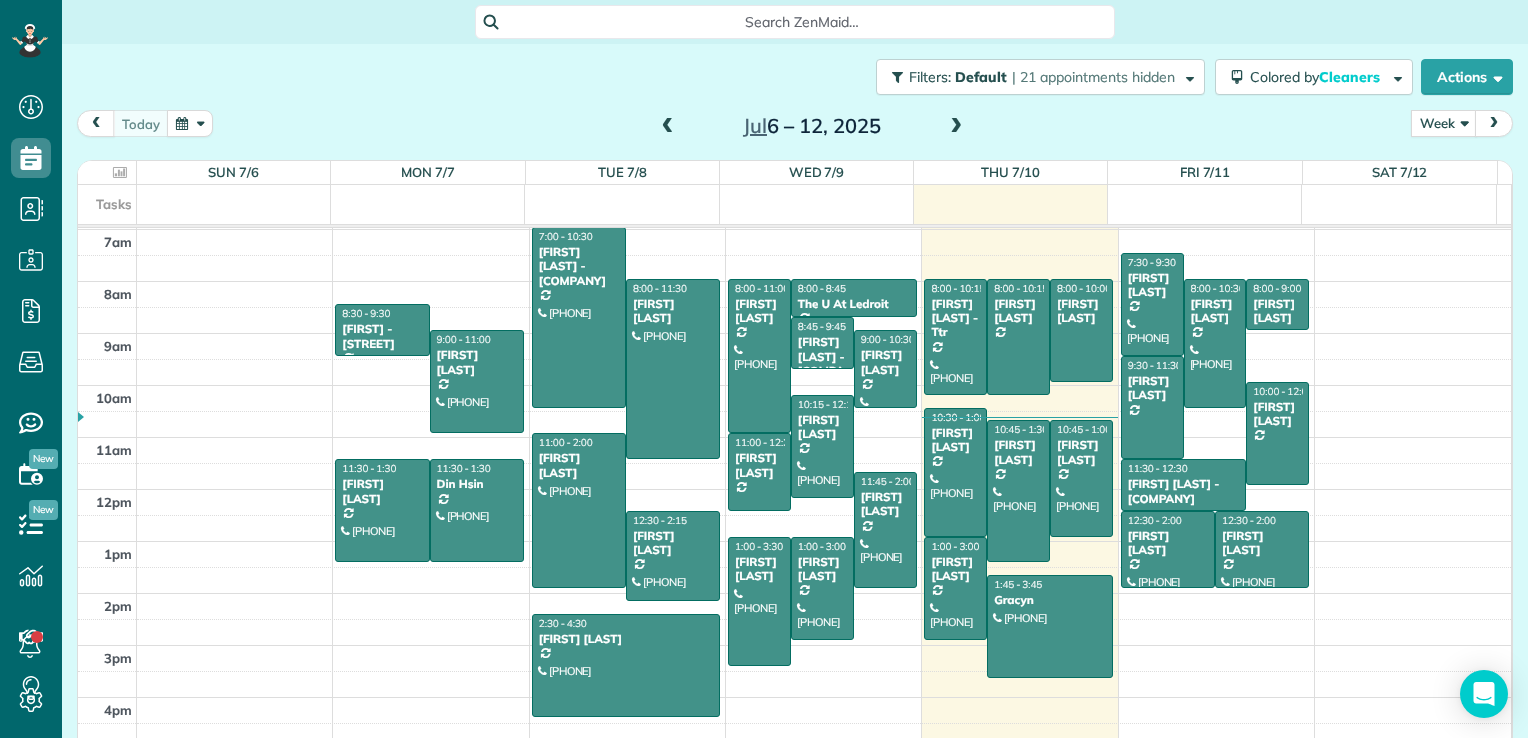 click at bounding box center [956, 127] 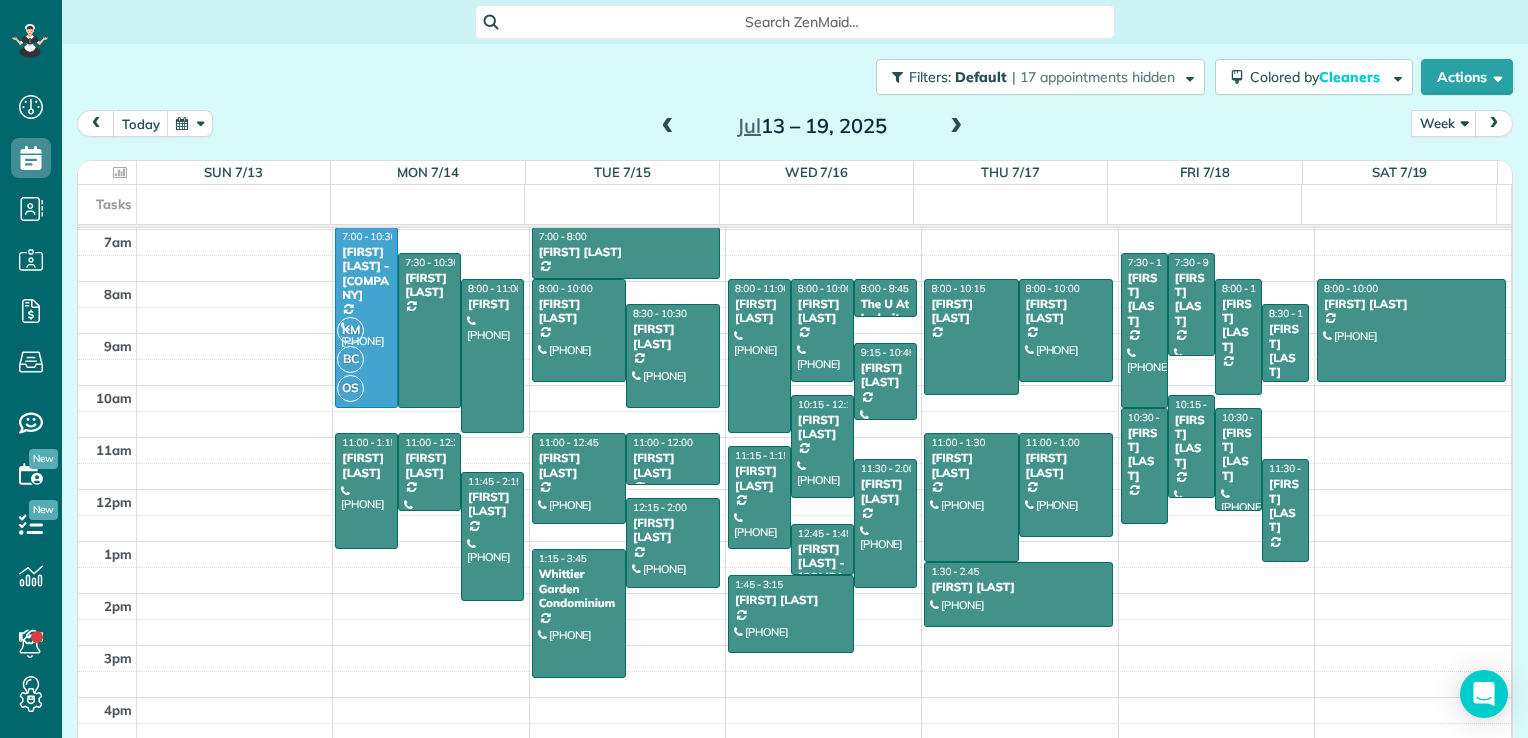 click at bounding box center (668, 127) 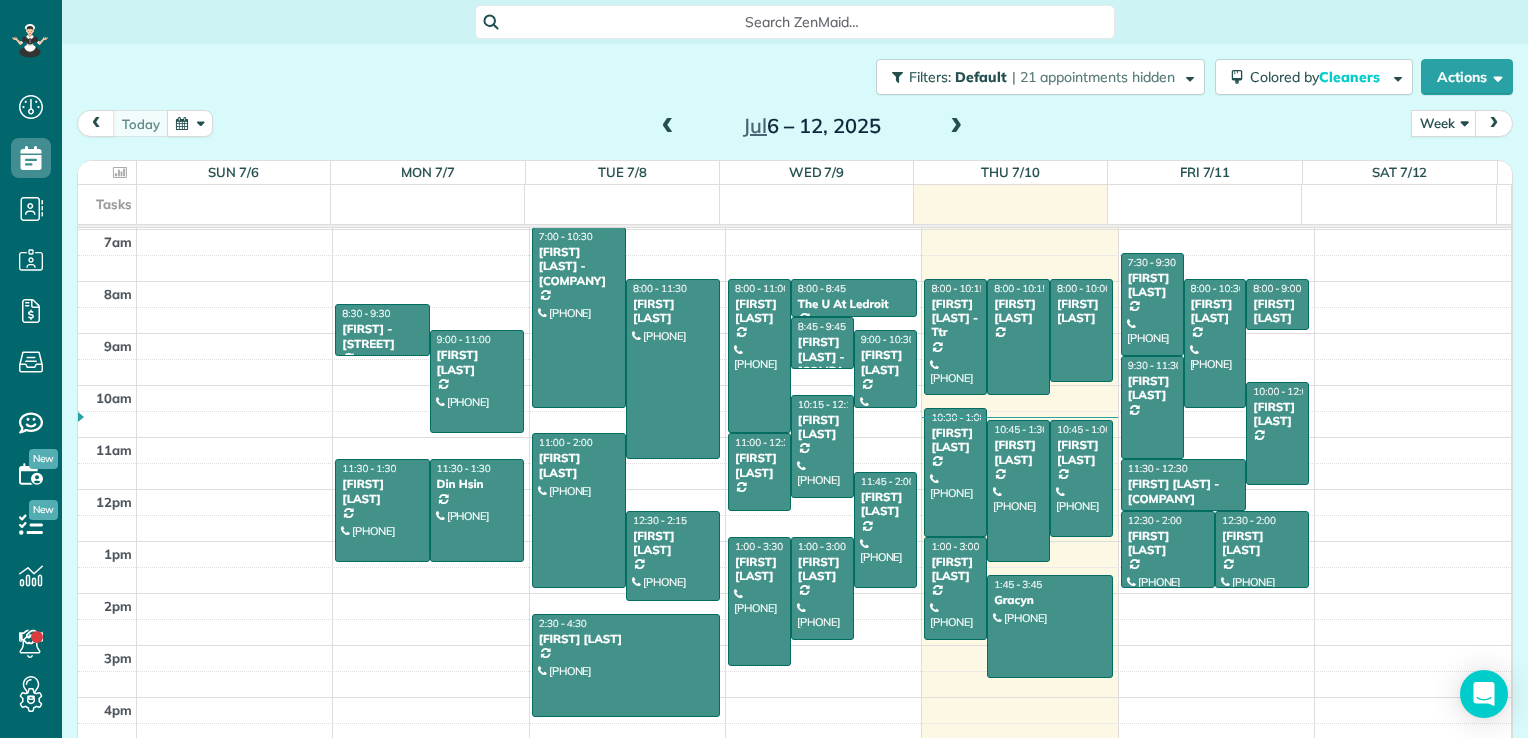 click at bounding box center (668, 127) 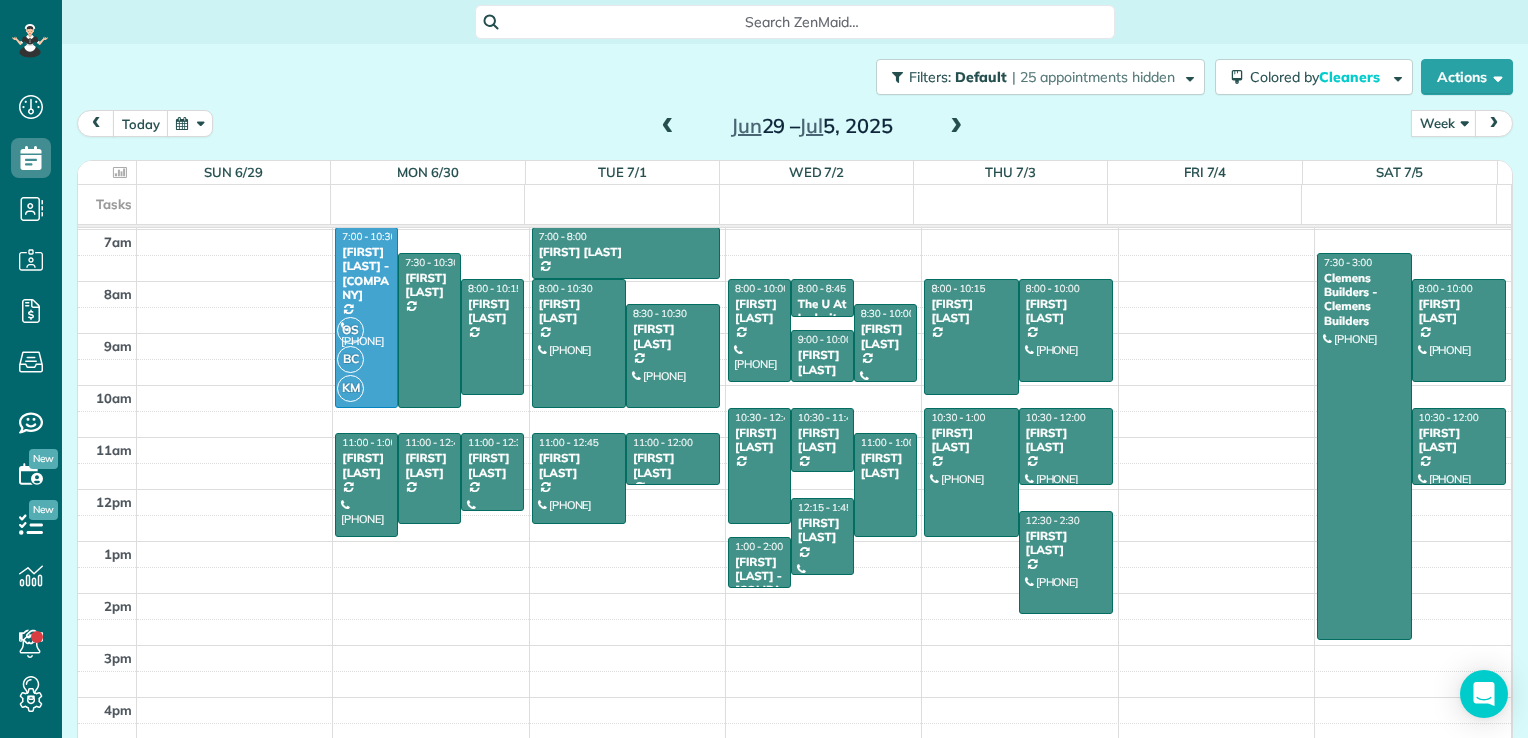 click at bounding box center (956, 127) 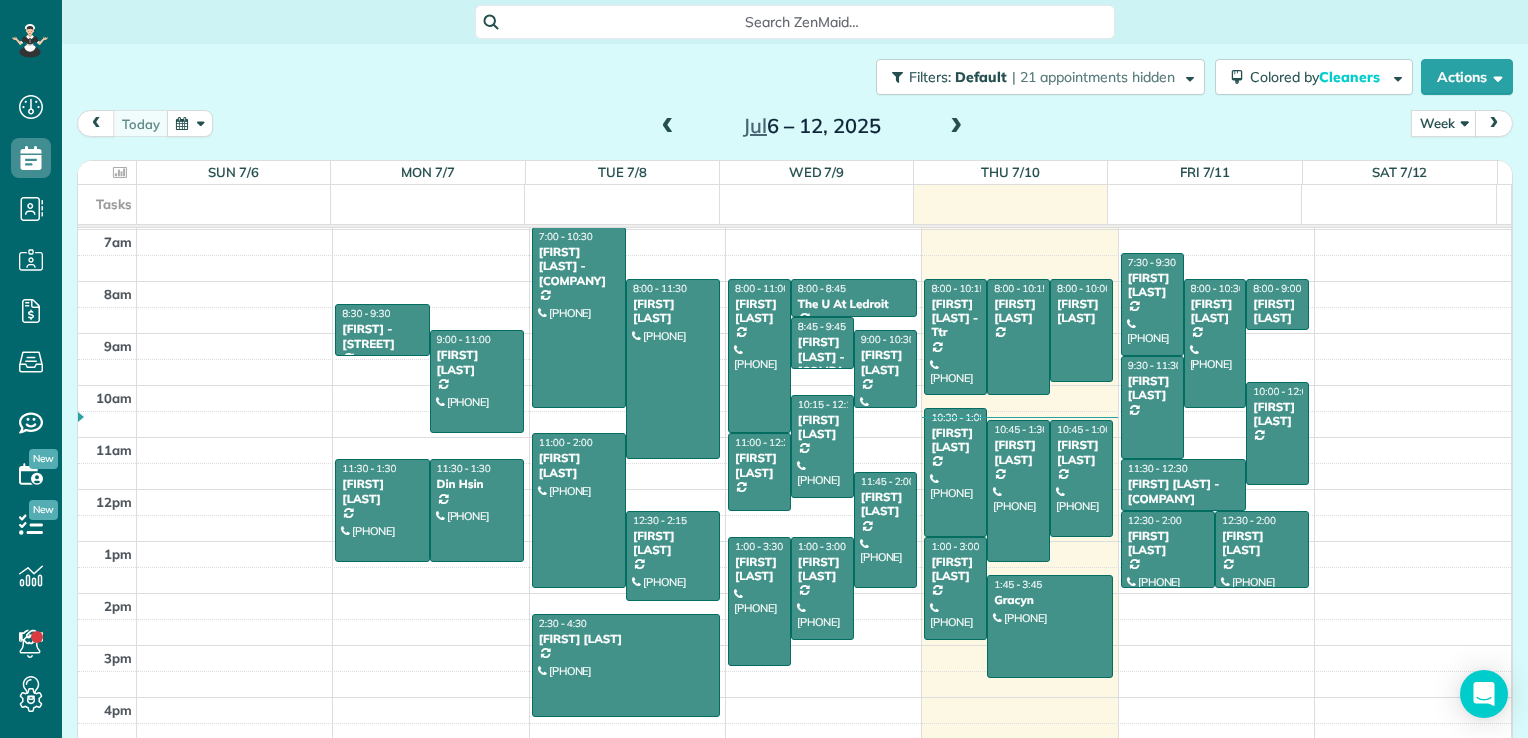 click at bounding box center (956, 127) 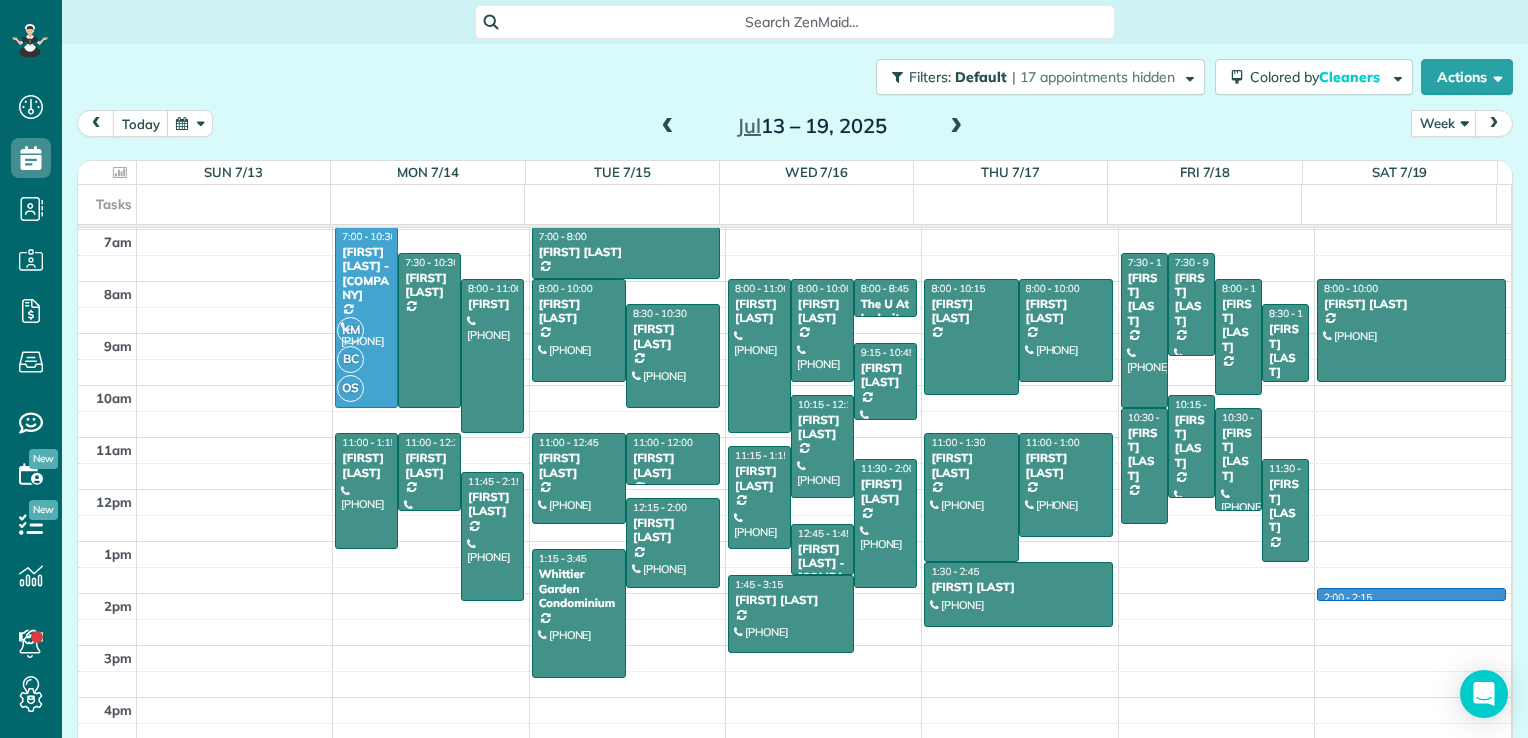 click on "[TIME] [TIME] [TIME] [TIME] [TIME] [TIME] [TIME] [TIME] [TIME] [TIME] [TIME] [TIME] [TIME] [TIME] [TIME] [TIME] [TIME] [TIME] [TIME] [TIME] [FIRST] [LAST] - M And M Appliance [PHONE] [NUMBER] [STREET] Northwest [CITY], [STATE] [POSTAL_CODE] [TIME] - [FIRST] [LAST] [NUMBER] [STREET] NW [CITY], [STATE] [POSTAL_CODE] [TIME] - [FIRST] [PHONE] [NUMBER] [STREET] [CITY], [STATE] [POSTAL_CODE] [TIME] - [FIRST] [LAST] [PHONE] [NUMBER] [STREET] [CITY], [STATE] [POSTAL_CODE] [TIME] - [FIRST] [LAST] [PHONE] [NUMBER] [STREET] Southeast [CITY], [STATE] [POSTAL_CODE] [TIME] - [FIRST] [LAST] [PHONE] [NUMBER] [STREET] NW [CITY], [STATE] [POSTAL_CODE] [TIME] - [TIME] [TIME] [FIRST] [LAST] [PHONE] [NUMBER] [STREET] [CITY], [STATE] [POSTAL_CODE] [TIME] - [FIRST] [LAST] [PHONE] [NUMBER] [STREET] [CITY], [STATE] [POSTAL_CODE] [TIME] - [FIRST]/[FIRST] [PHONE] [NUMBER] [STREET] [CITY], [STATE] [POSTAL_CODE] [TIME] - [FIRST] [LAST] [PHONE] [NUMBER] [STREET] Northwest [CITY], [STATE] [POSTAL_CODE] [TIME] - [FIRST] [LAST] [PHONE] [NUMBER] [STREET]" at bounding box center [794, 333] 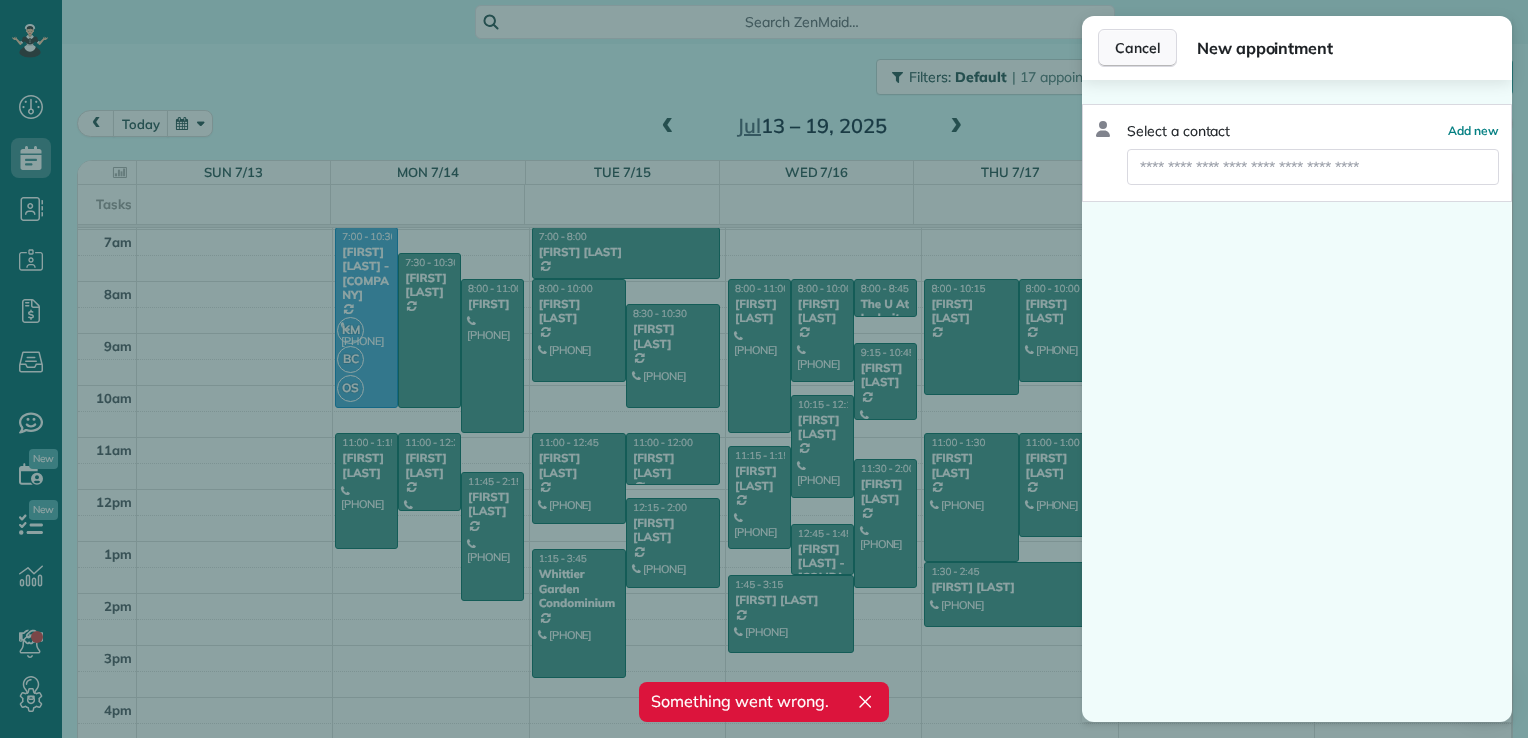 click on "Cancel" at bounding box center (1137, 48) 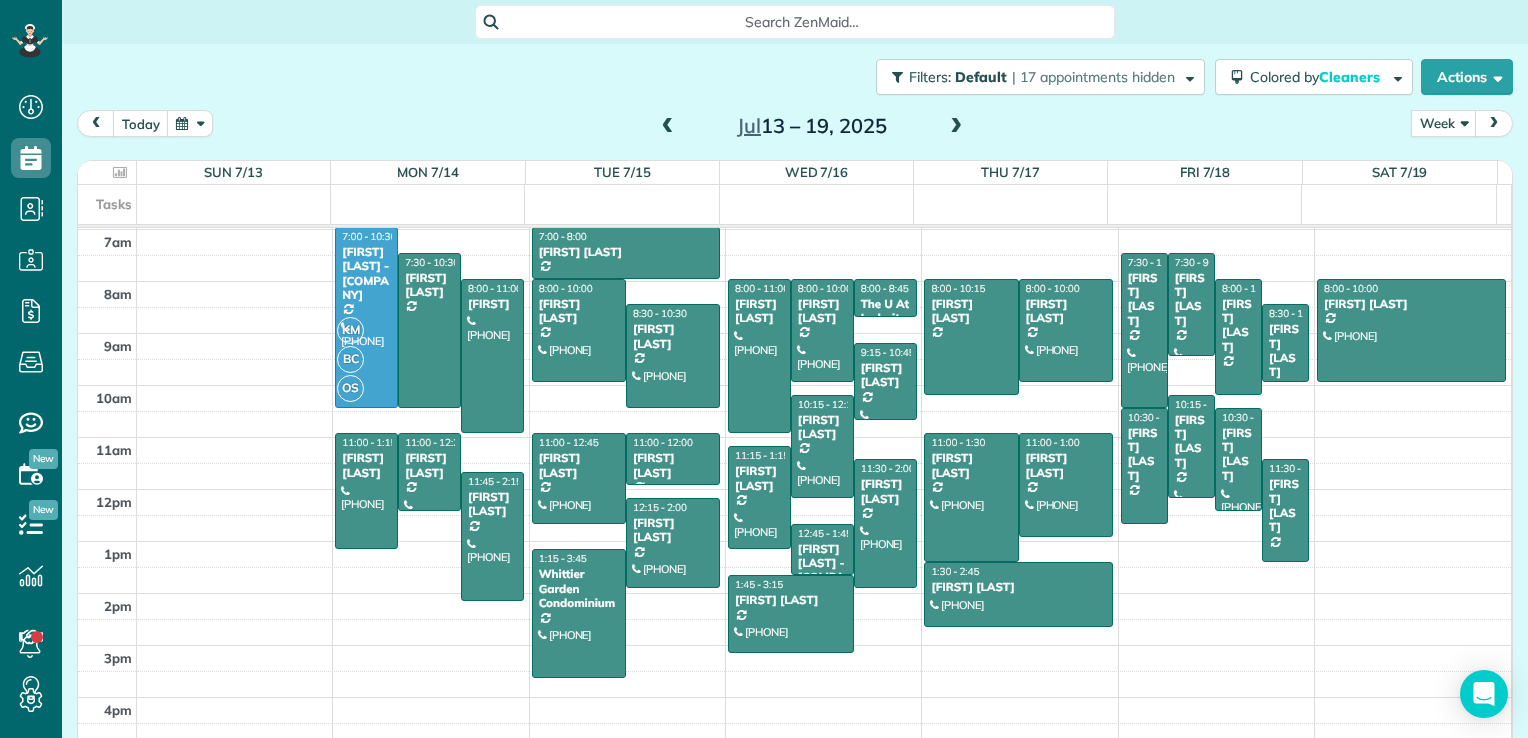 click at bounding box center (190, 123) 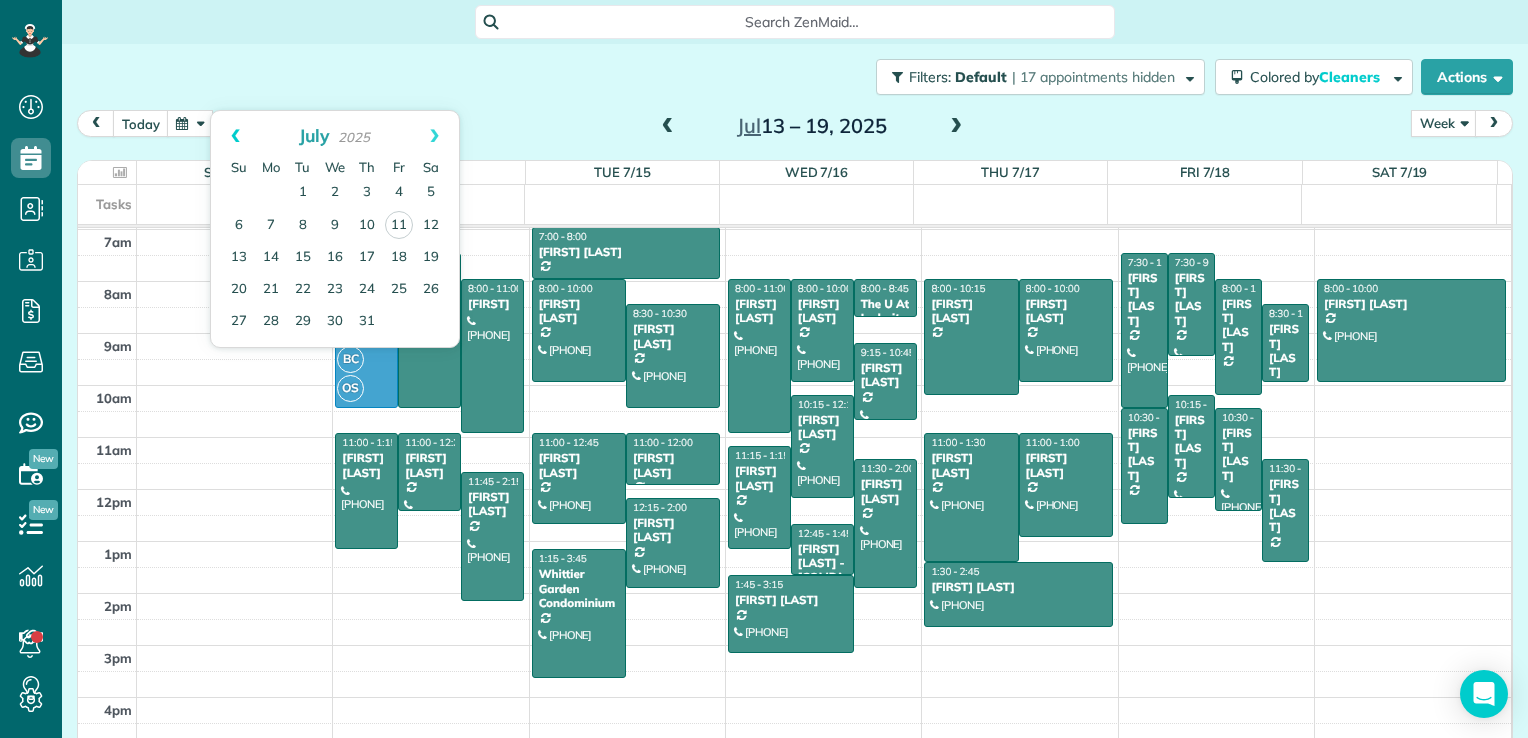 click on "Prev" at bounding box center [235, 136] 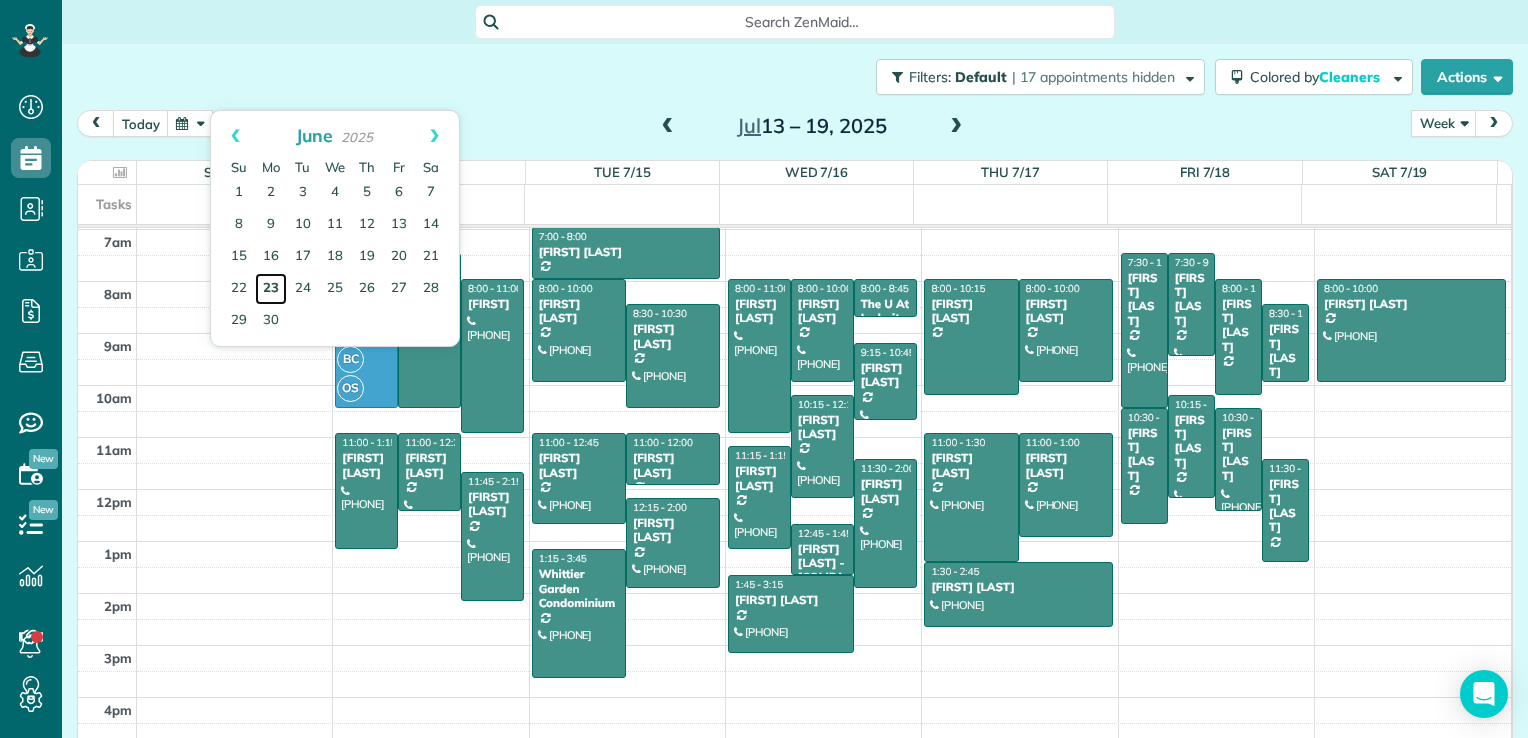 click on "23" at bounding box center (271, 289) 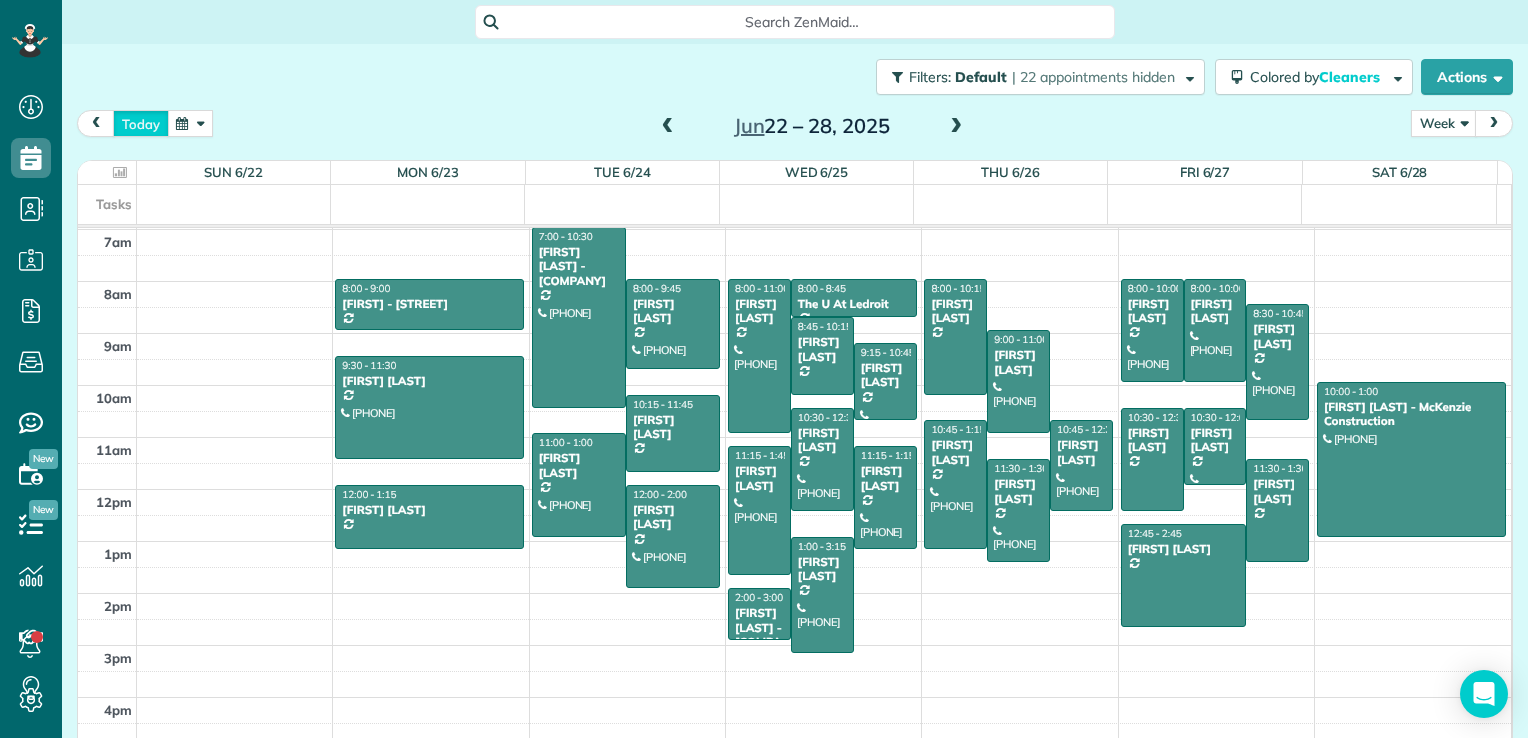 click on "today" at bounding box center [141, 123] 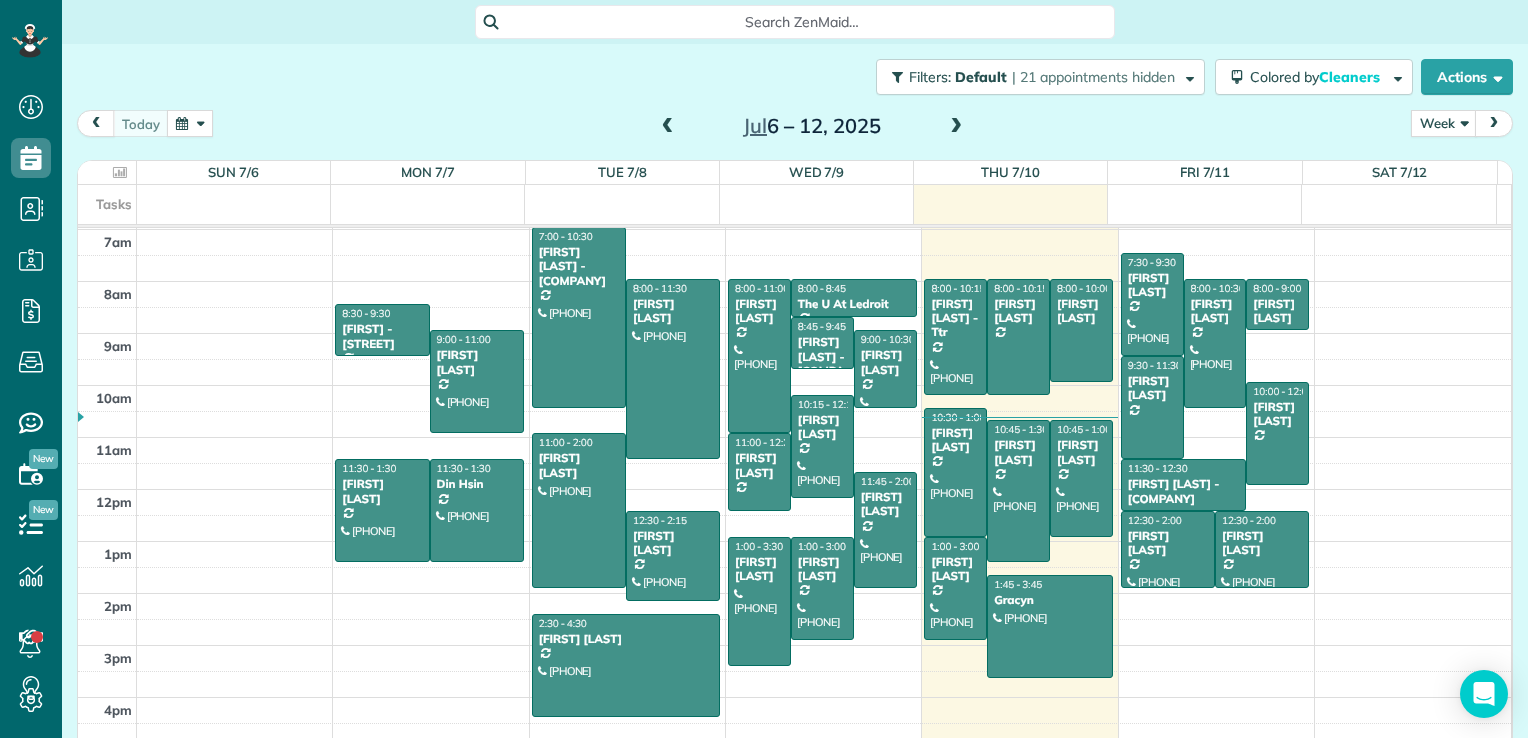 click at bounding box center [956, 127] 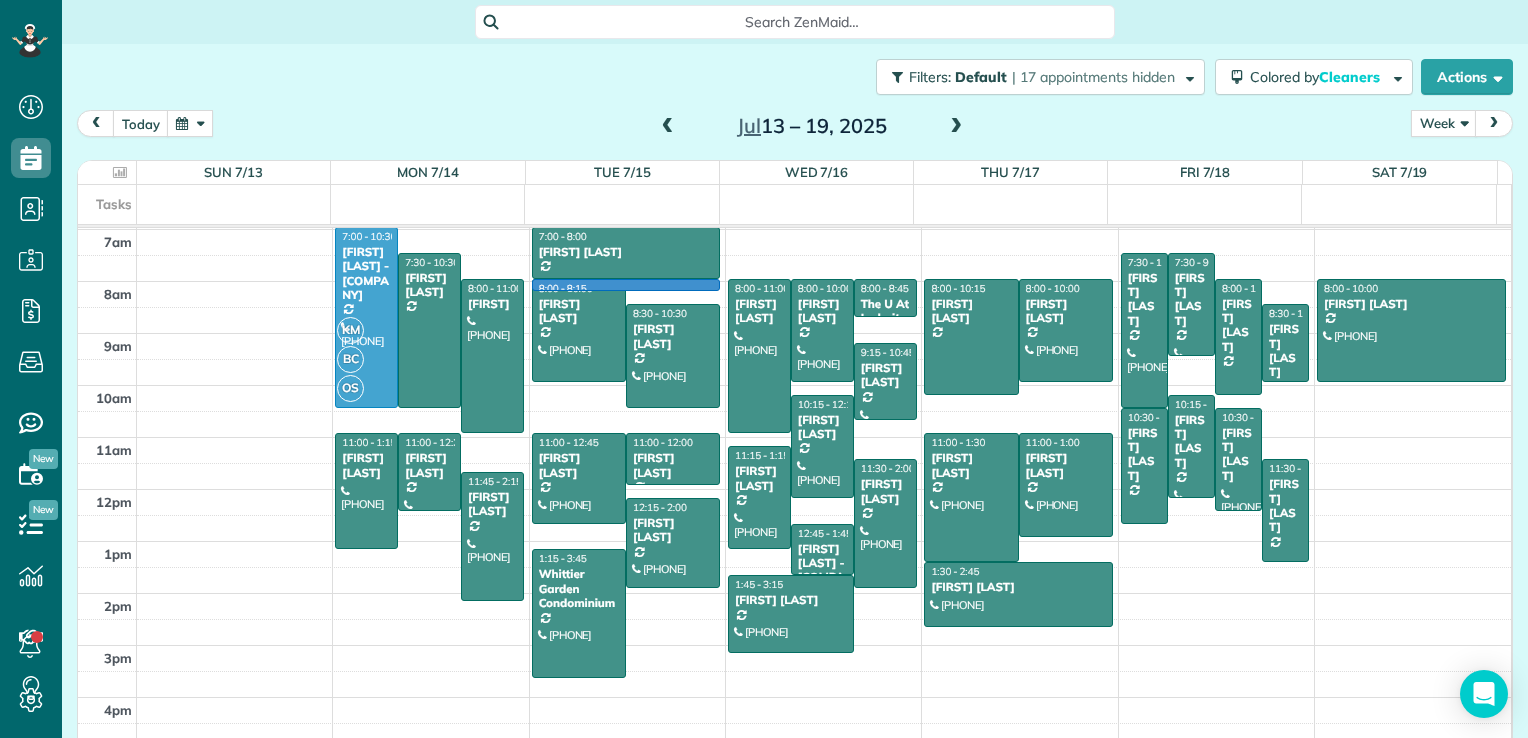 click on "[TIME] [TIME] [TIME] [TIME] [TIME] [TIME] [TIME] [TIME] [TIME] [TIME] [TIME] [TIME] [TIME] [TIME] [TIME] [TIME] [TIME] [TIME] [TIME] [TIME] [FIRST] [LAST] - M And M Appliance [PHONE] [NUMBER] [STREET] Northwest [CITY], [STATE] [POSTAL_CODE] [TIME] - [FIRST] [LAST] [NUMBER] [STREET] NW [CITY], [STATE] [POSTAL_CODE] [TIME] - [FIRST] [PHONE] [NUMBER] [STREET] [CITY], [STATE] [POSTAL_CODE] [TIME] - [FIRST] [LAST] [PHONE] [NUMBER] [STREET] [CITY], [STATE] [POSTAL_CODE] [TIME] - [FIRST] [LAST] [PHONE] [NUMBER] [STREET] Southeast [CITY], [STATE] [POSTAL_CODE] [TIME] - [FIRST] [LAST] [PHONE] [NUMBER] [STREET] NW [CITY], [STATE] [POSTAL_CODE] [TIME] - [TIME] [TIME] [FIRST] [LAST] [PHONE] [NUMBER] [STREET] [CITY], [STATE] [POSTAL_CODE] [TIME] - [FIRST] [LAST] [PHONE] [NUMBER] [STREET] [CITY], [STATE] [POSTAL_CODE] [TIME] - [FIRST]/[FIRST] [PHONE] [NUMBER] [STREET] [CITY], [STATE] [POSTAL_CODE] [TIME] - [FIRST] [PHONE] [NUMBER] [STREET] [CITY], [STATE] [POSTAL_CODE] [TIME] - [FIRST] [LAST] [PHONE] [NUMBER] [STREET] Northwest [CITY], [STATE] [POSTAL_CODE] [TIME] - [FIRST] [LAST] [PHONE] [NUMBER] [STREET]" at bounding box center (794, 333) 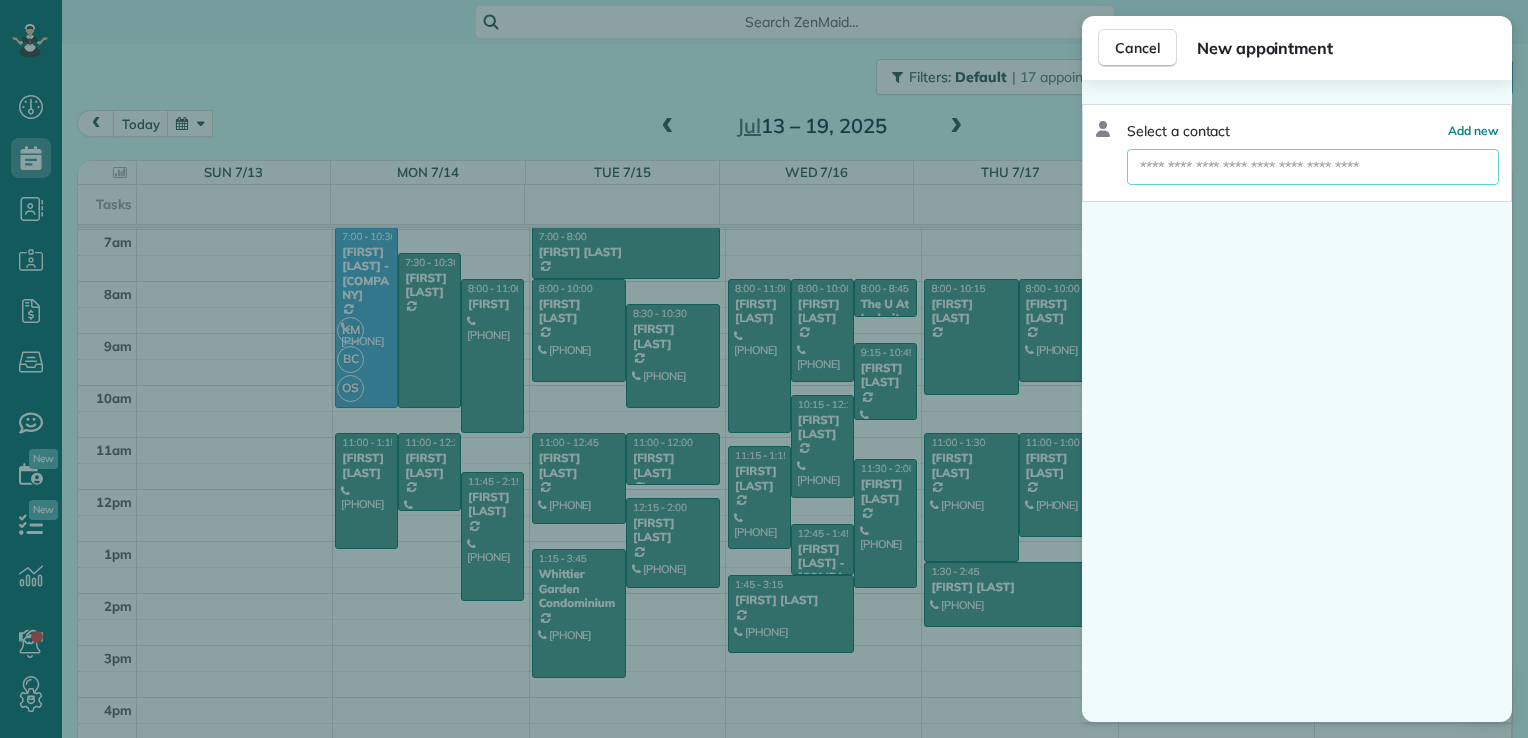 click at bounding box center [1313, 167] 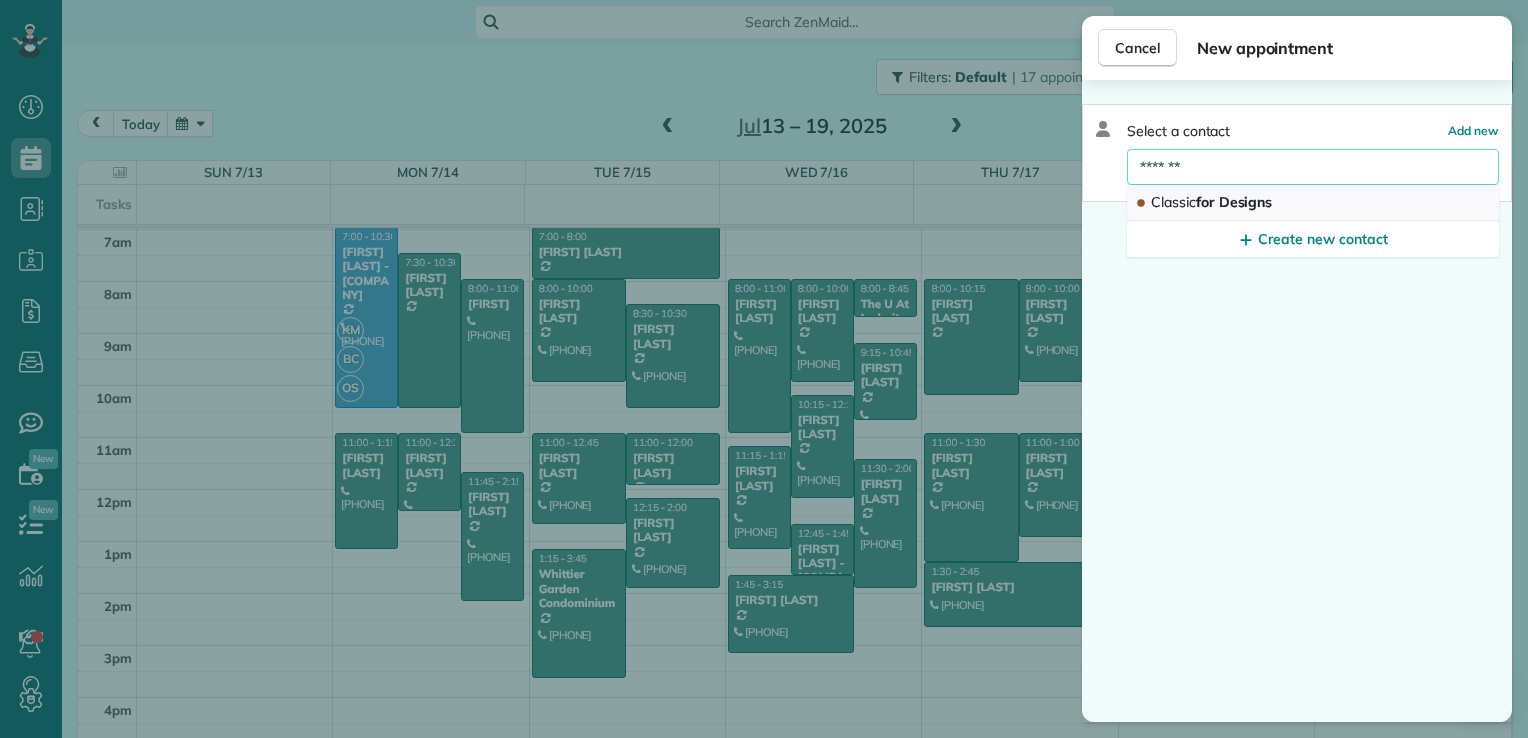 type on "*******" 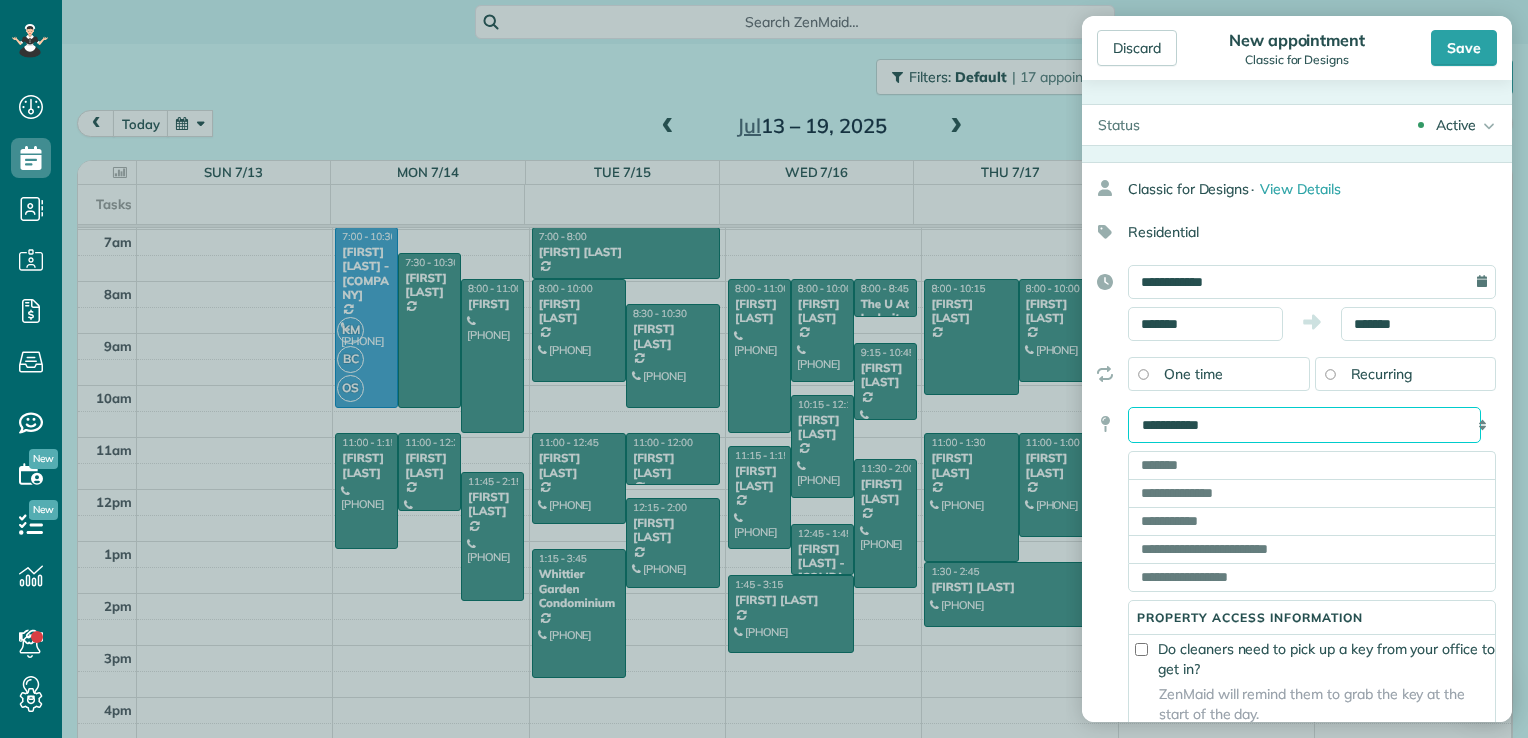 click on "**********" at bounding box center (1304, 425) 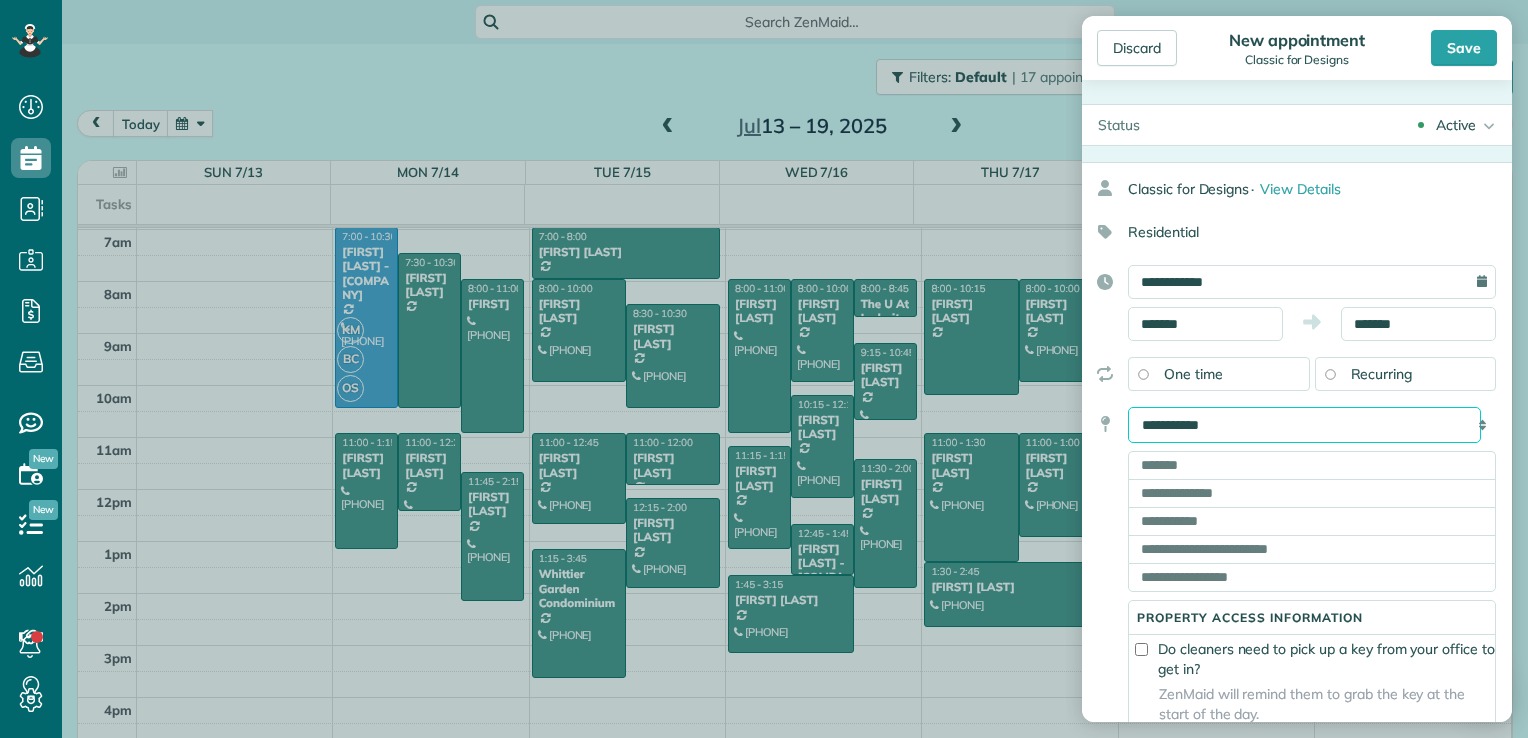 click on "**********" at bounding box center [1304, 425] 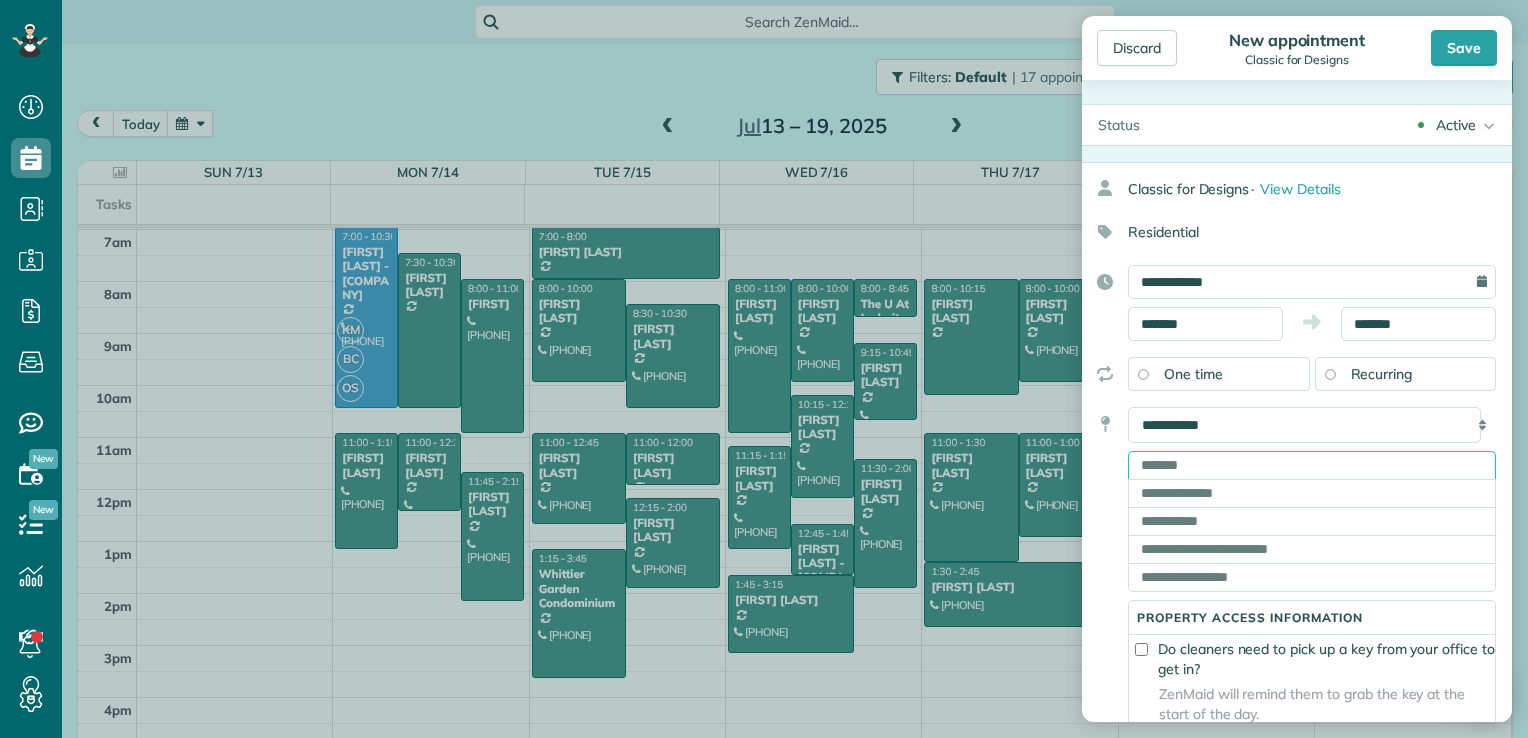 click at bounding box center [1312, 465] 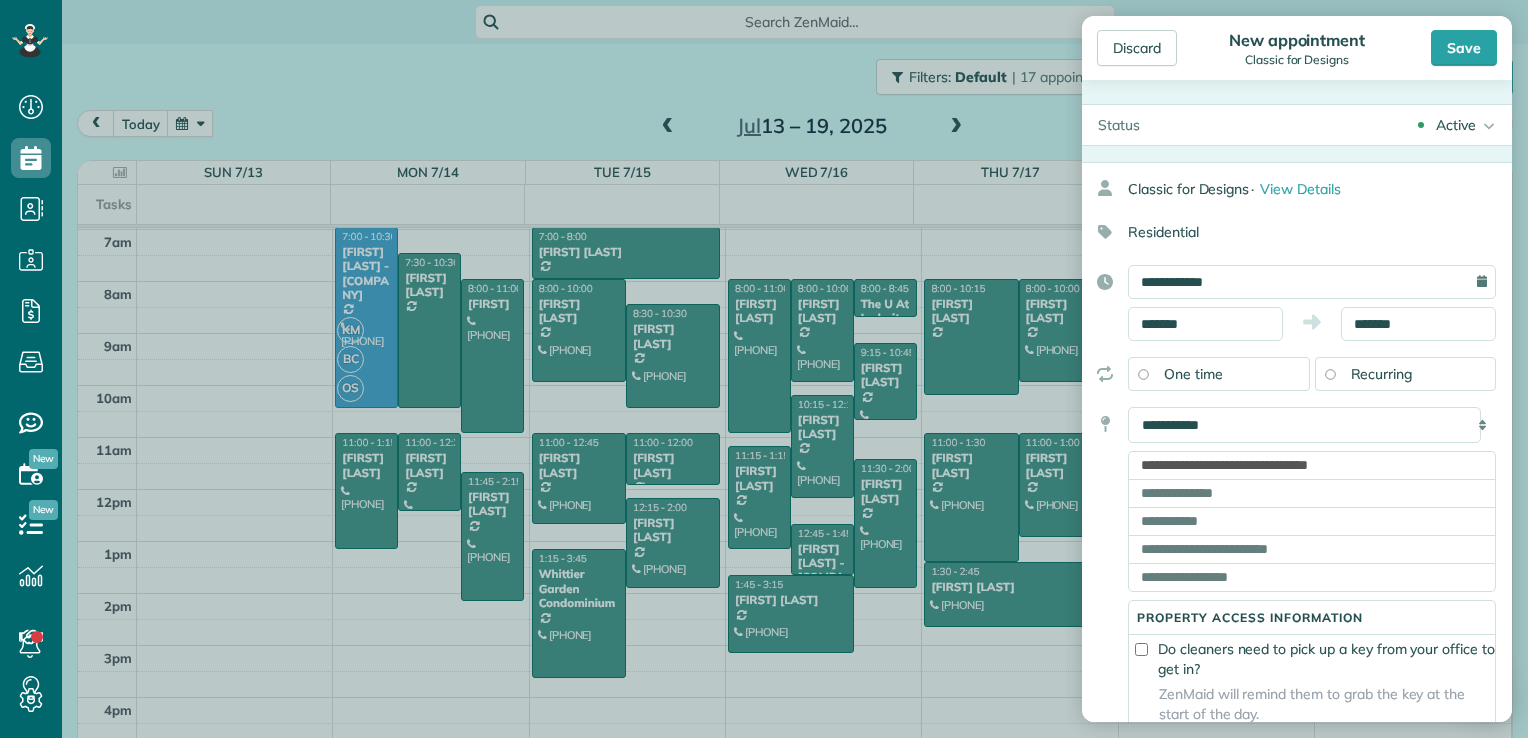 type on "**********" 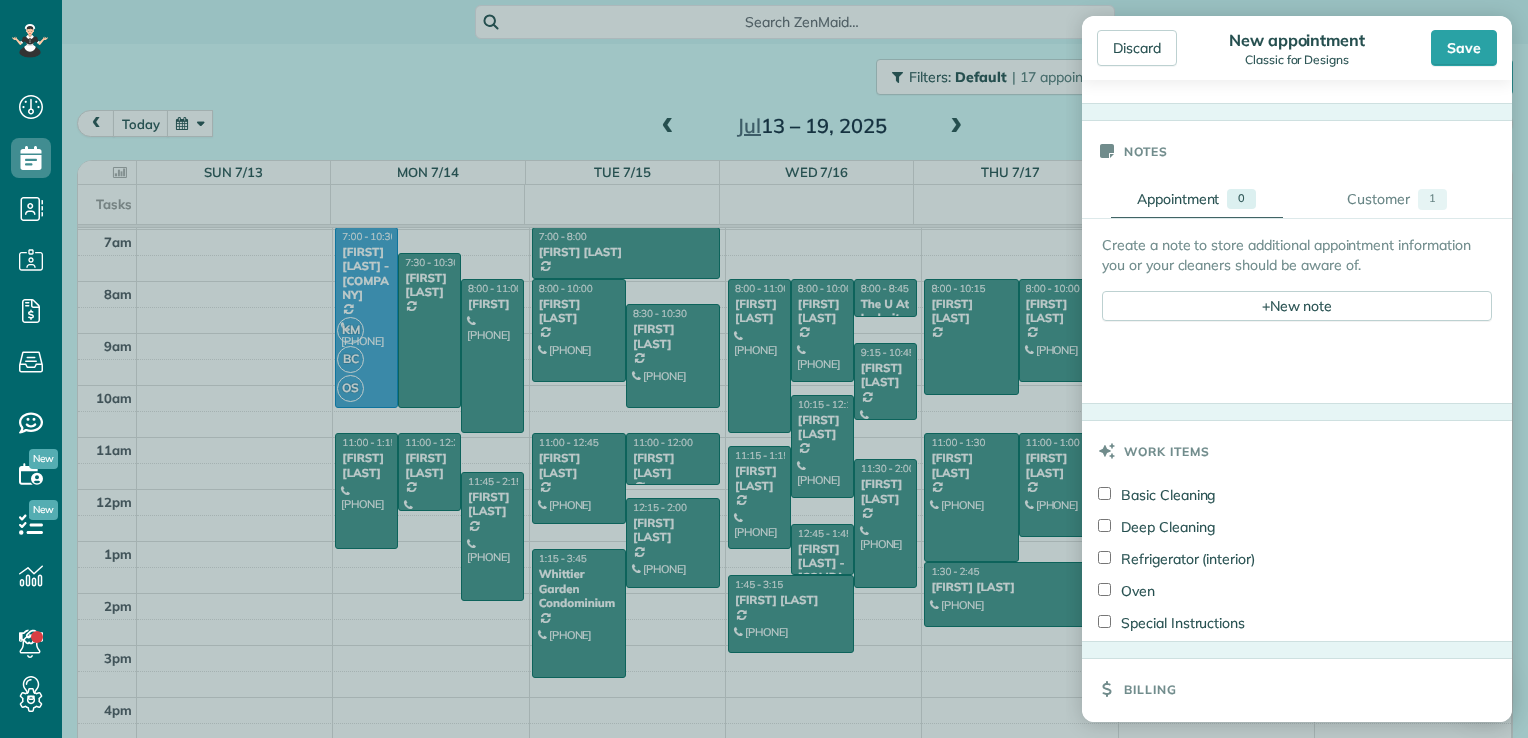 scroll, scrollTop: 1100, scrollLeft: 0, axis: vertical 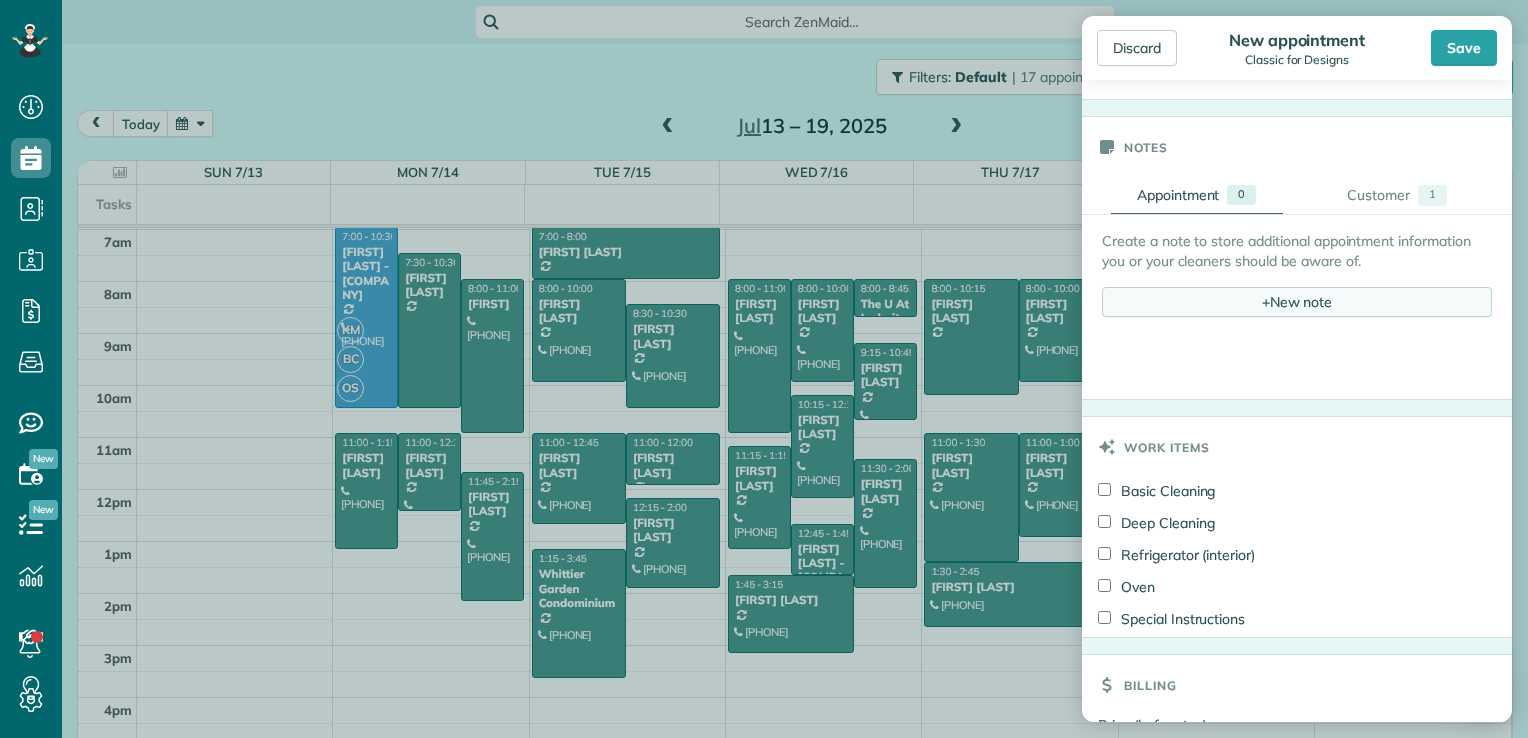click on "+ New note" at bounding box center (1297, 302) 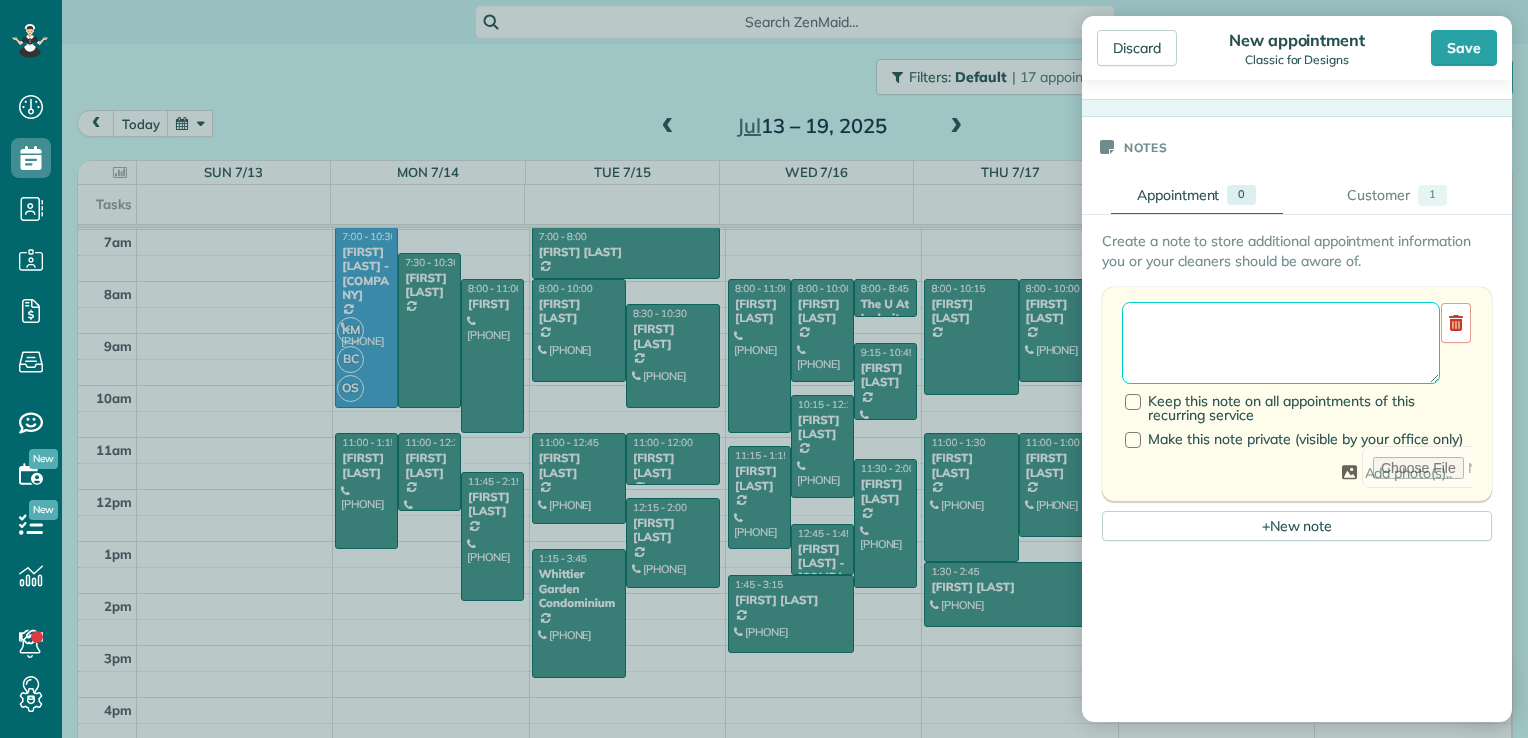 click at bounding box center (1281, 343) 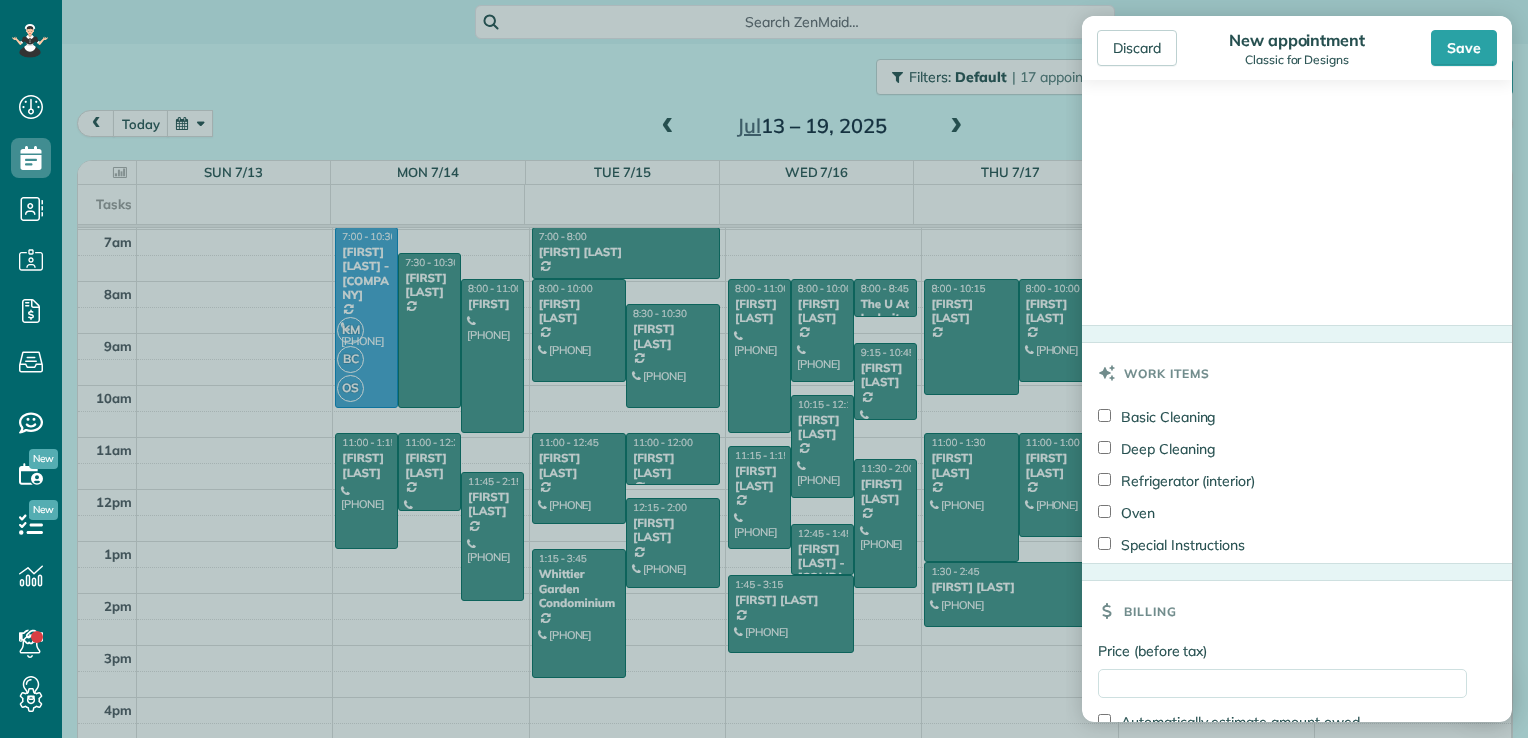 scroll, scrollTop: 1843, scrollLeft: 0, axis: vertical 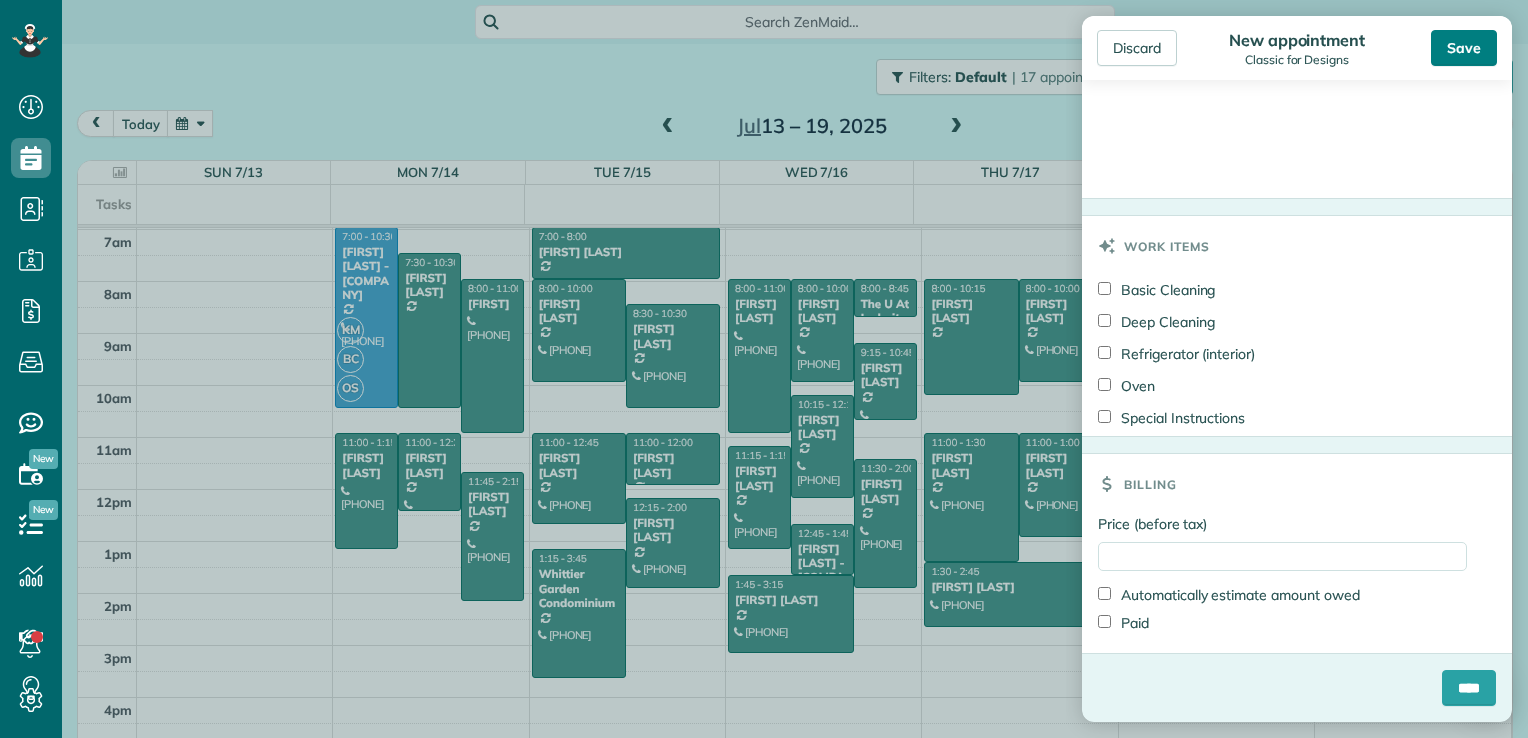 type on "**********" 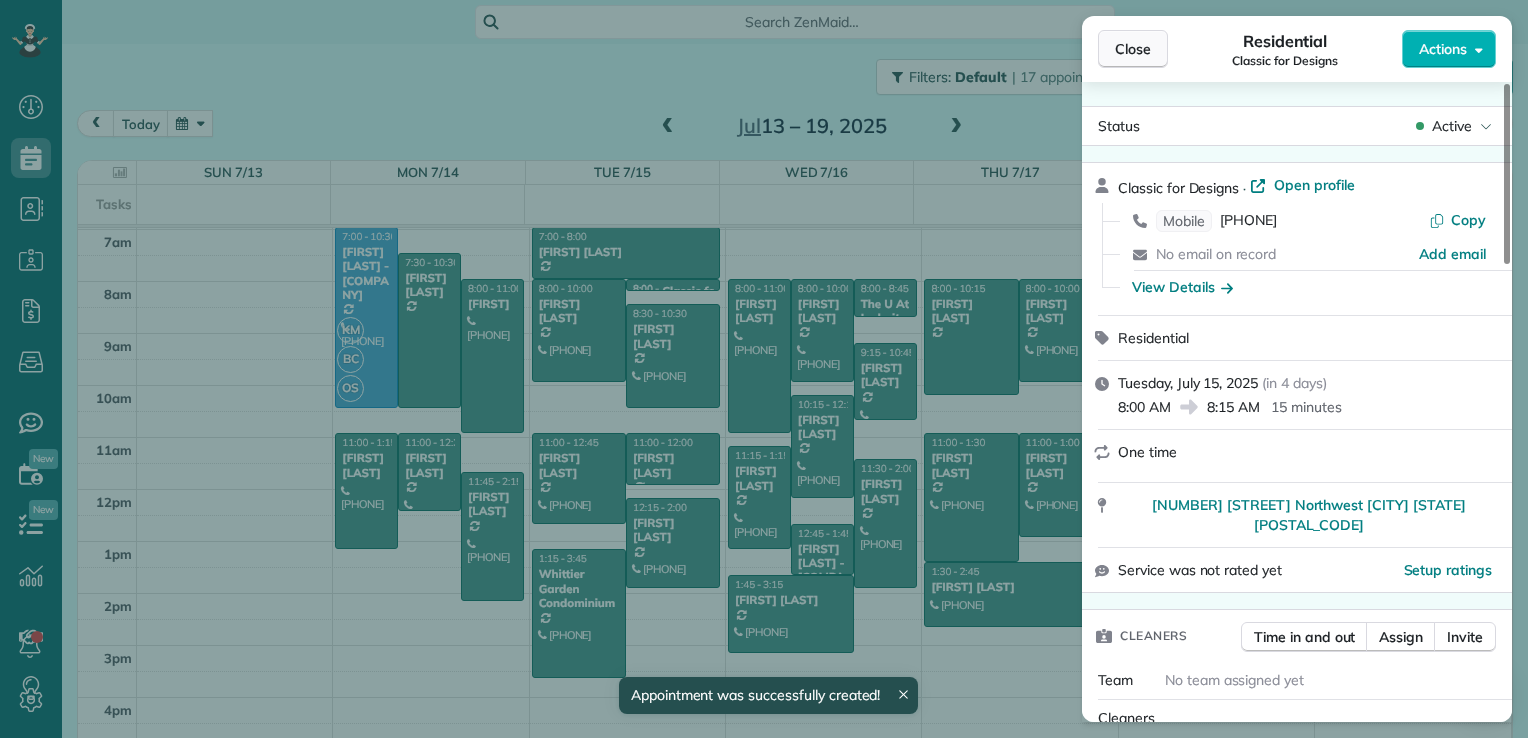 click on "Close" at bounding box center (1133, 49) 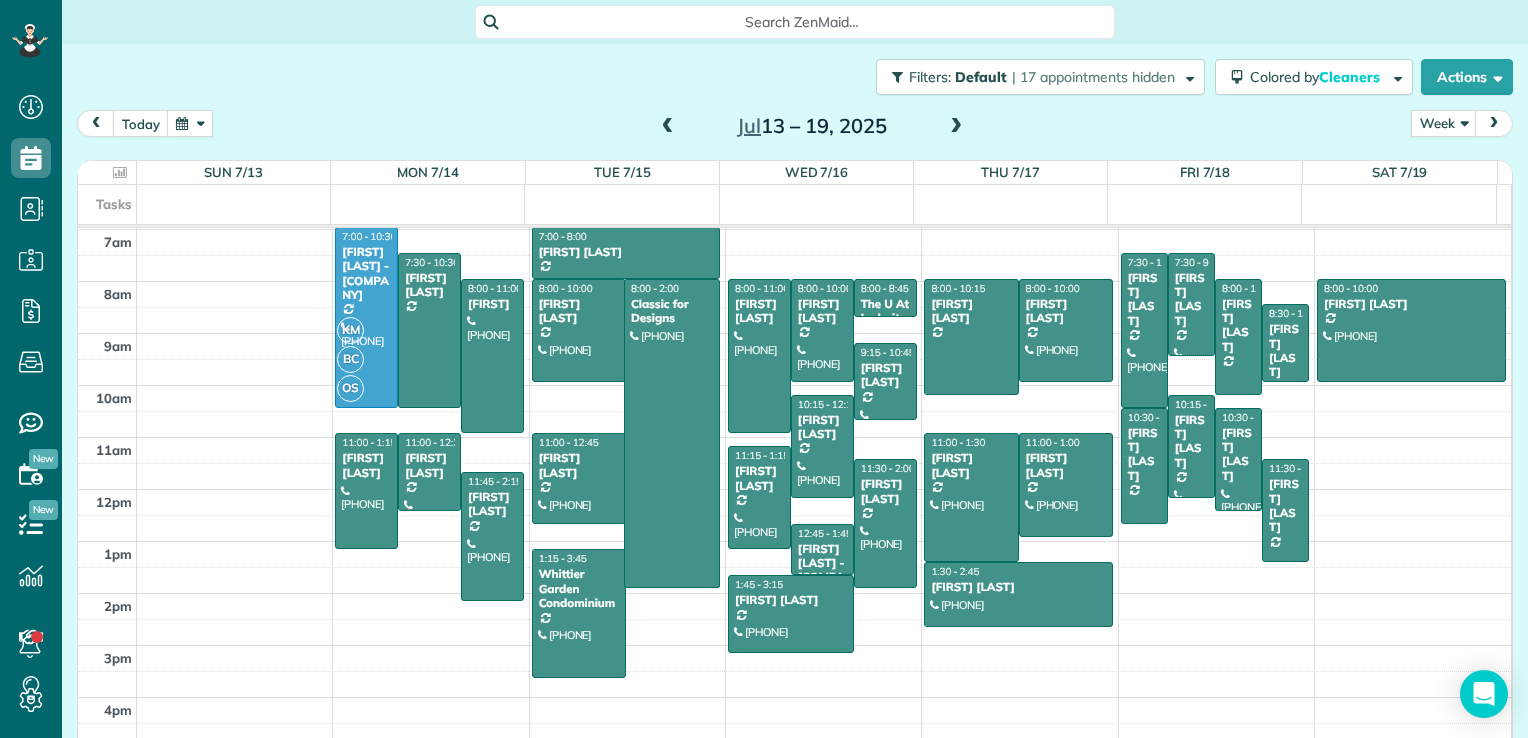 drag, startPoint x: 662, startPoint y: 285, endPoint x: 682, endPoint y: 582, distance: 297.67264 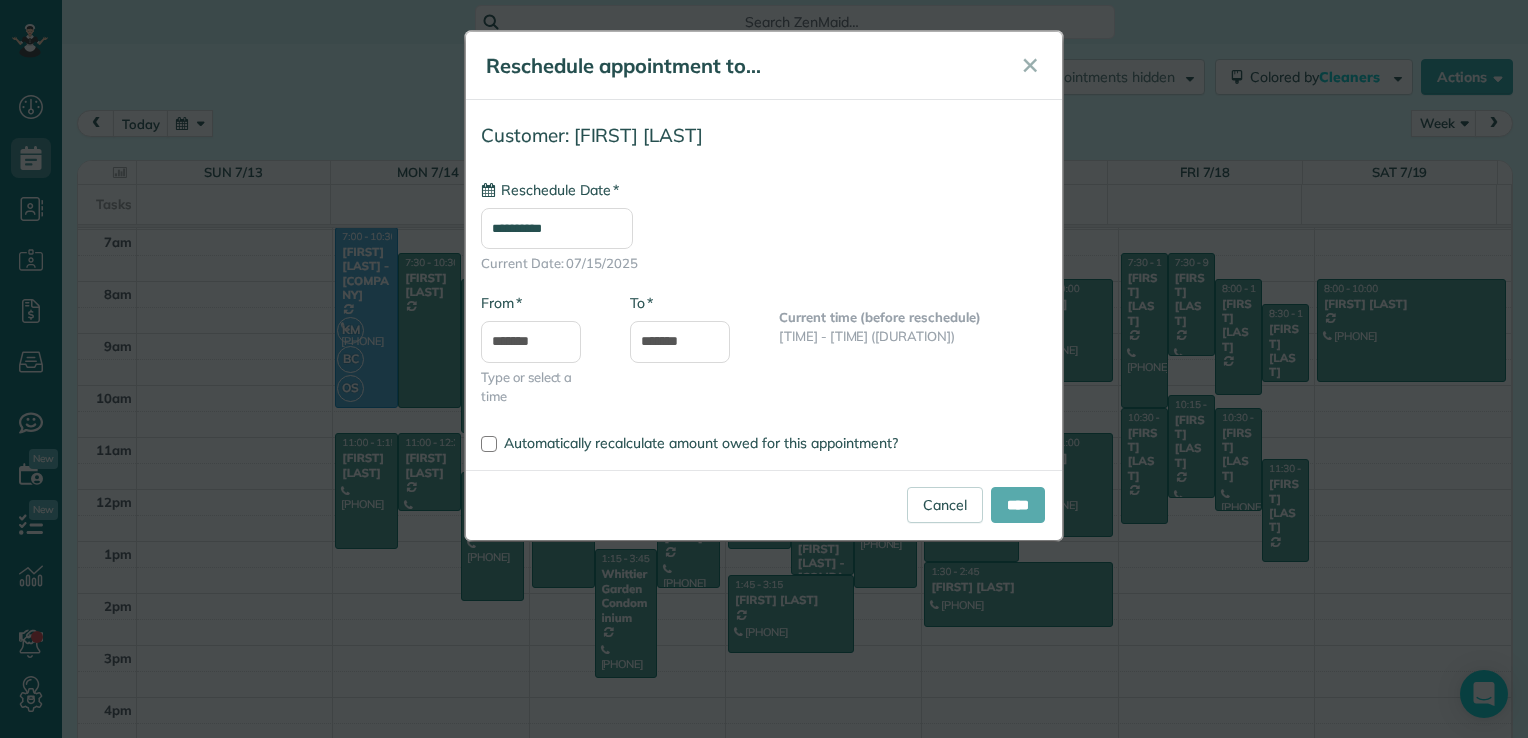 type on "**********" 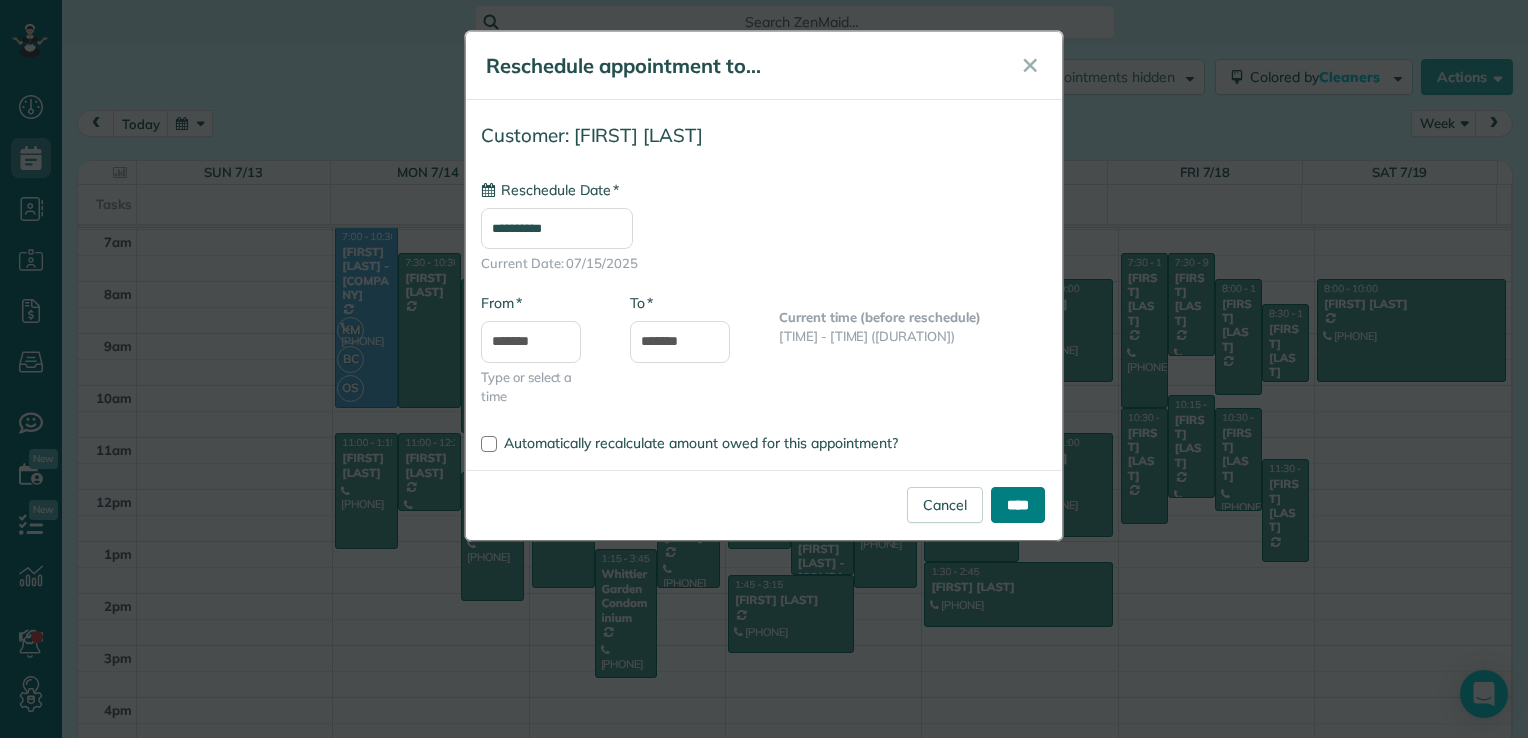 click on "****" at bounding box center (1018, 505) 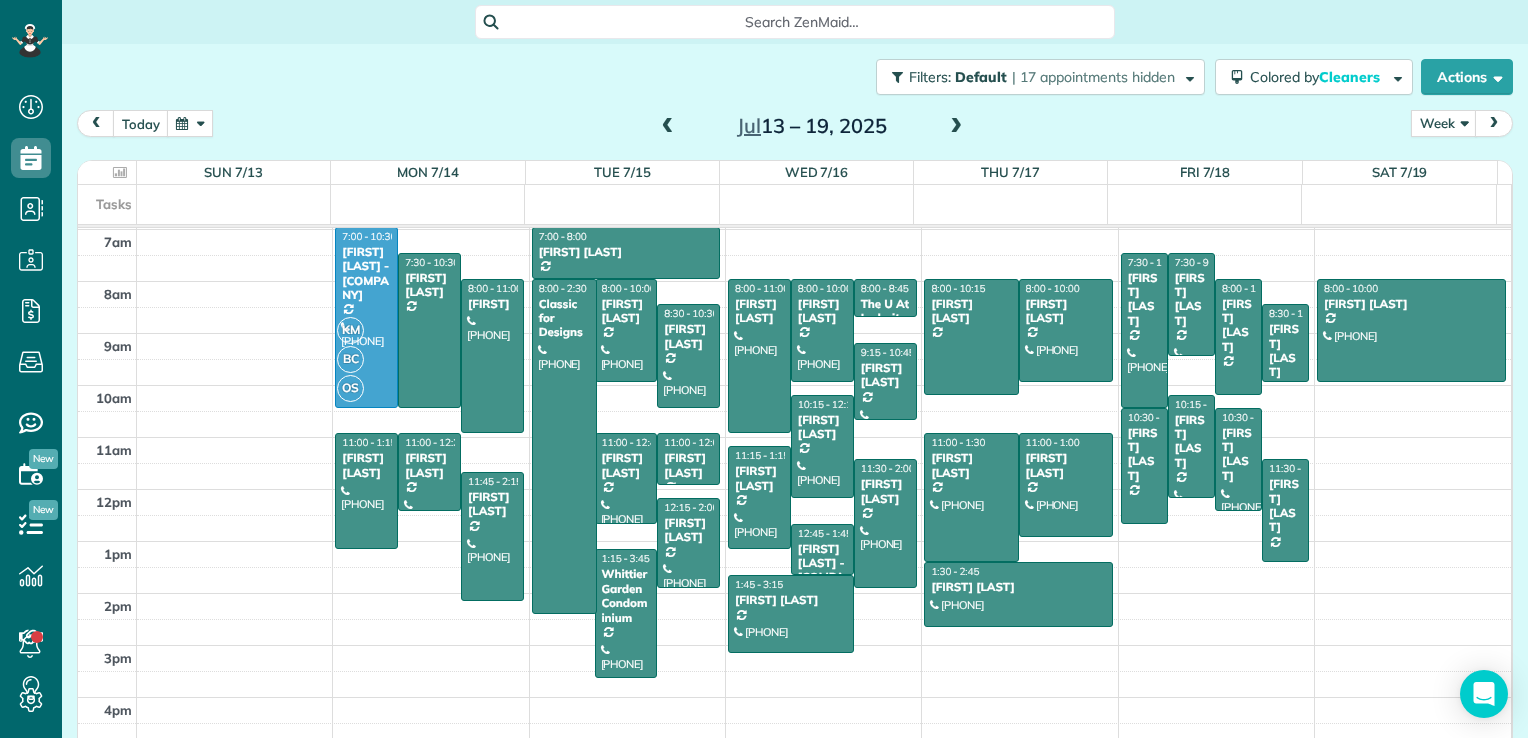drag, startPoint x: 552, startPoint y: 580, endPoint x: 552, endPoint y: 604, distance: 24 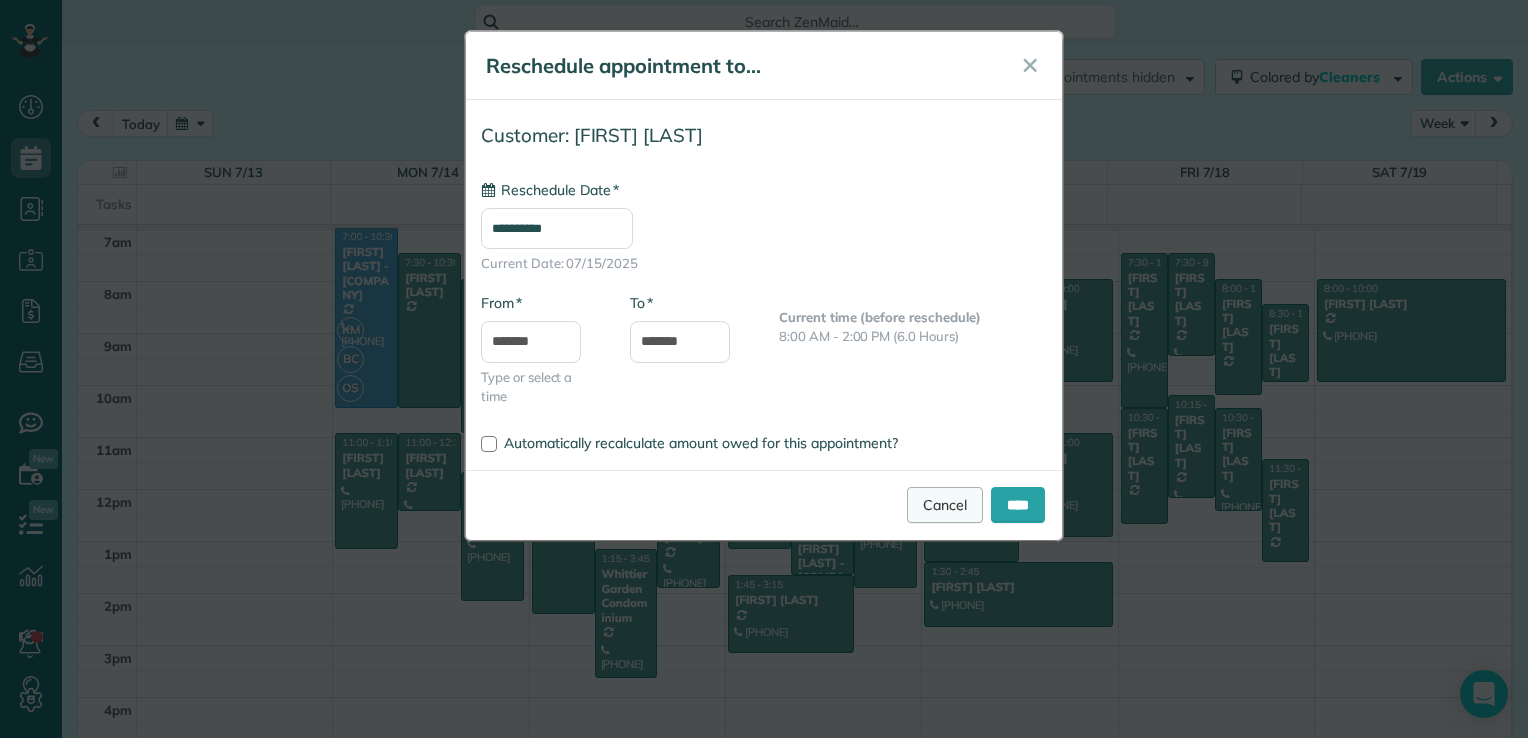 type on "**********" 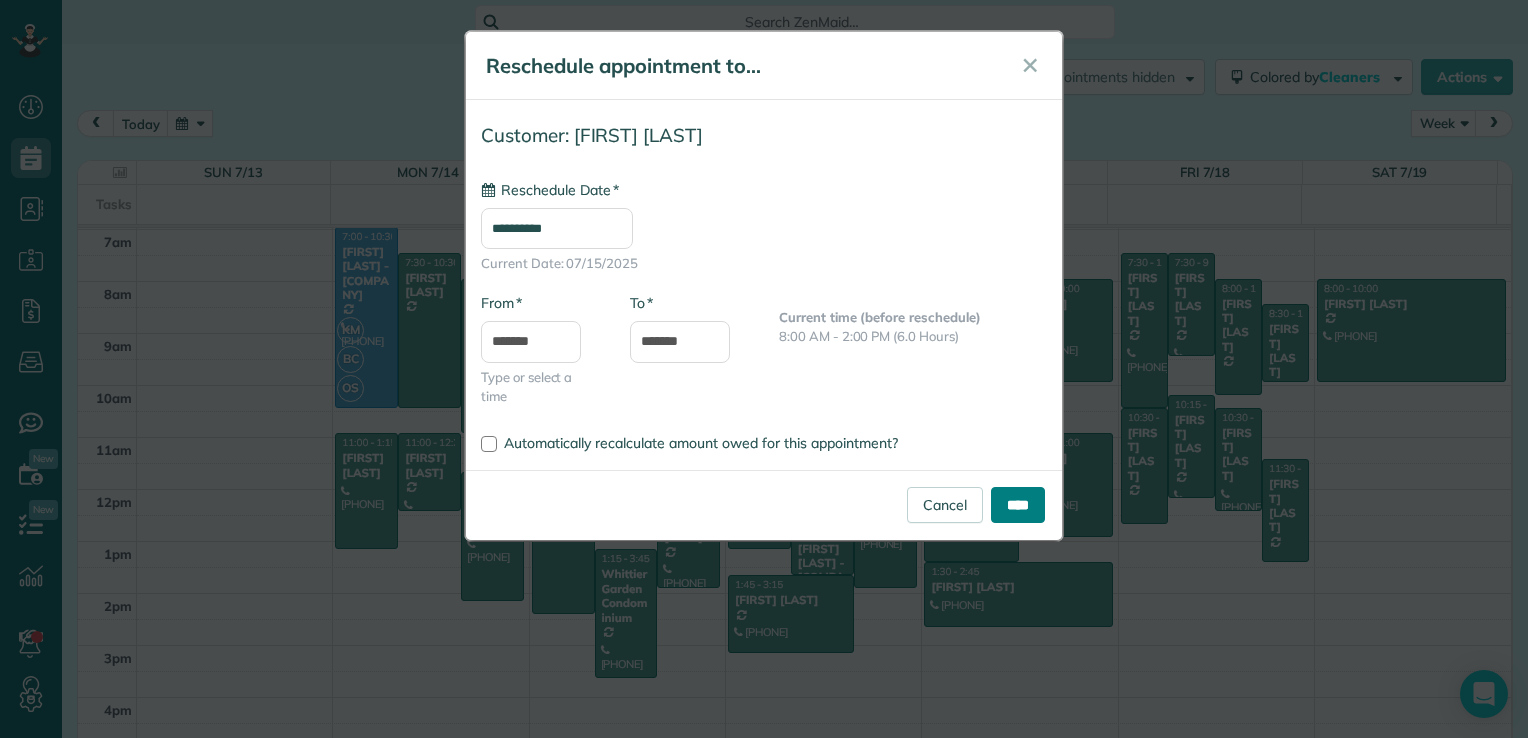 click on "****" at bounding box center [1018, 505] 